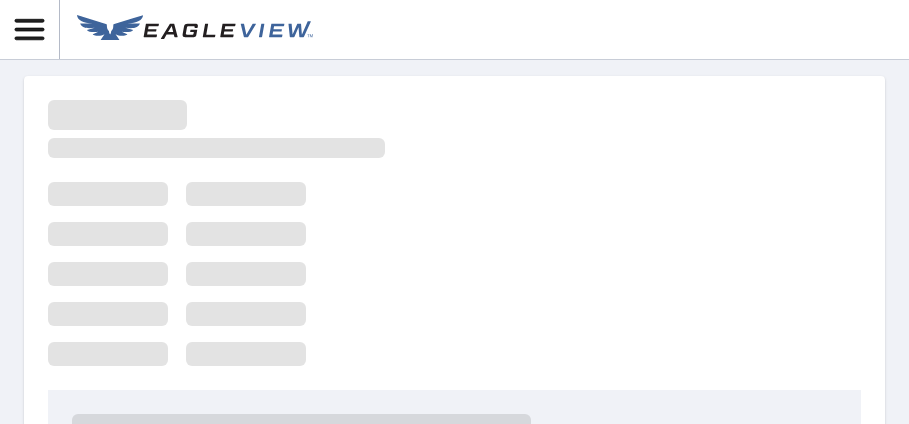 scroll, scrollTop: 0, scrollLeft: 0, axis: both 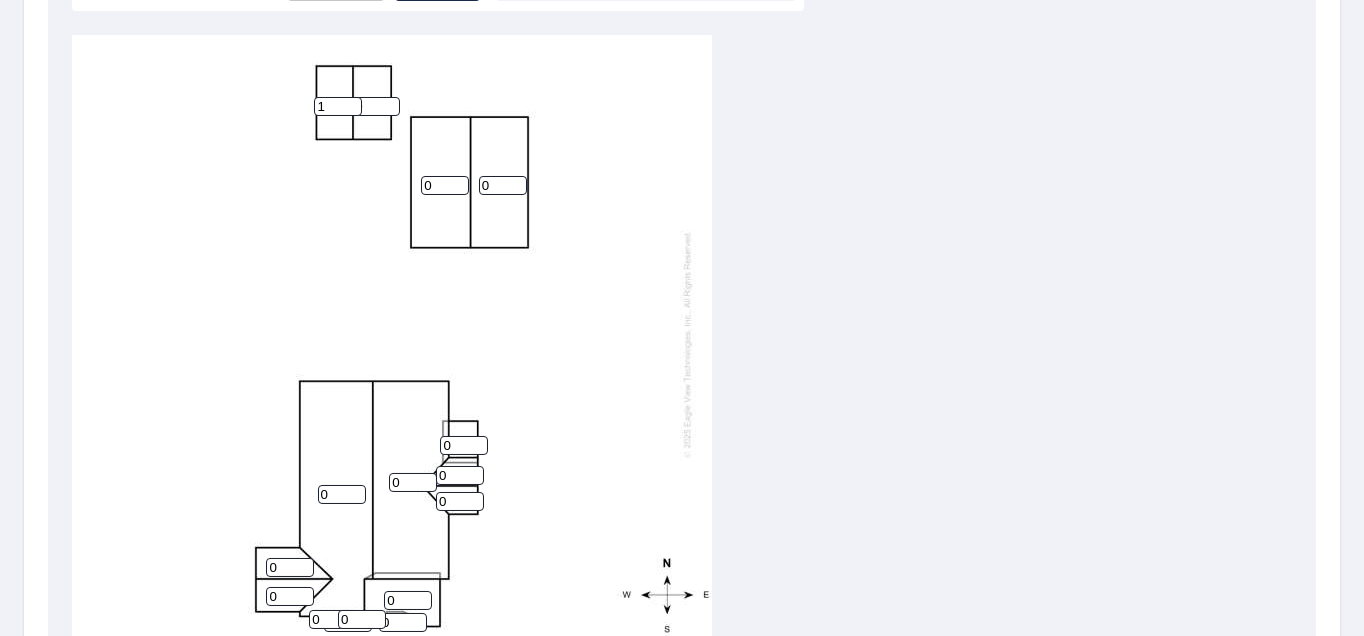 click on "1" at bounding box center (338, 106) 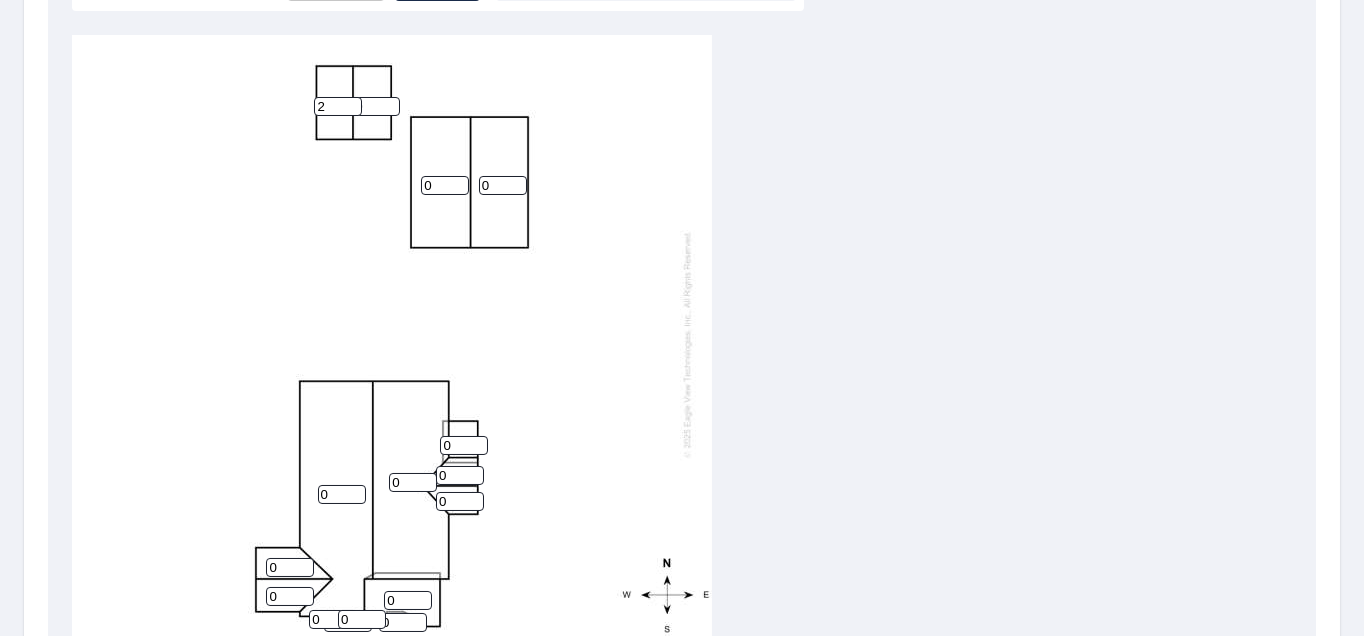 click on "2" at bounding box center [338, 106] 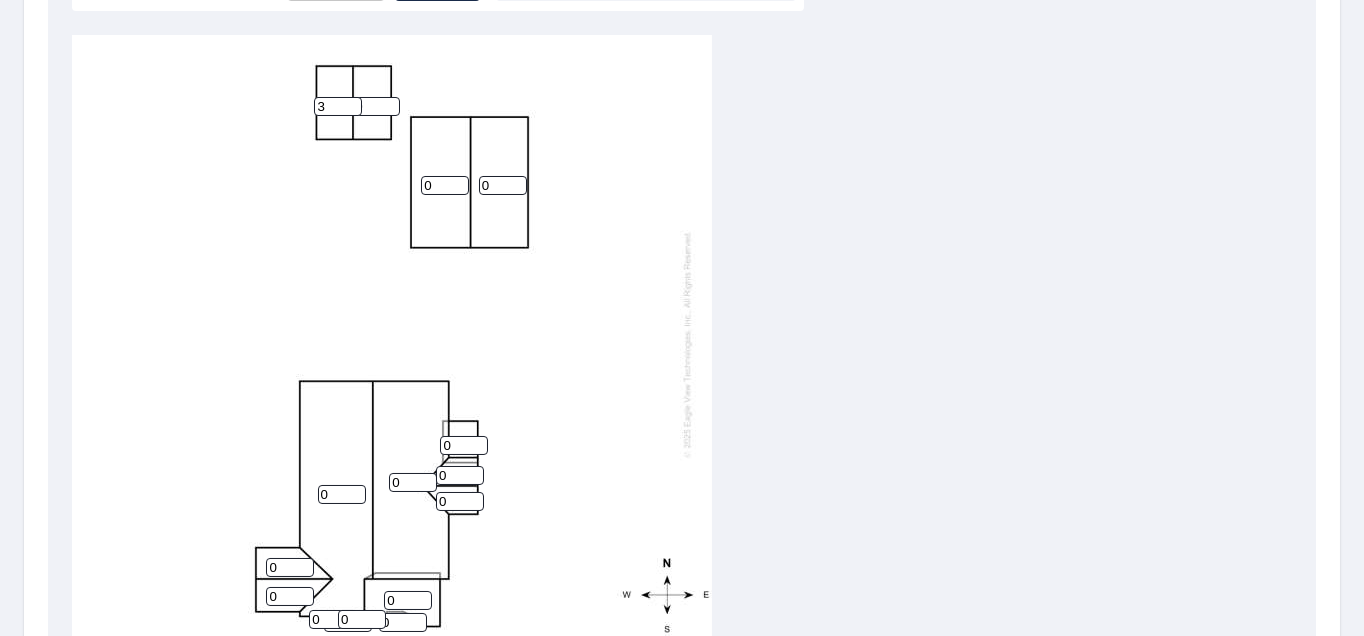click on "3" at bounding box center (338, 106) 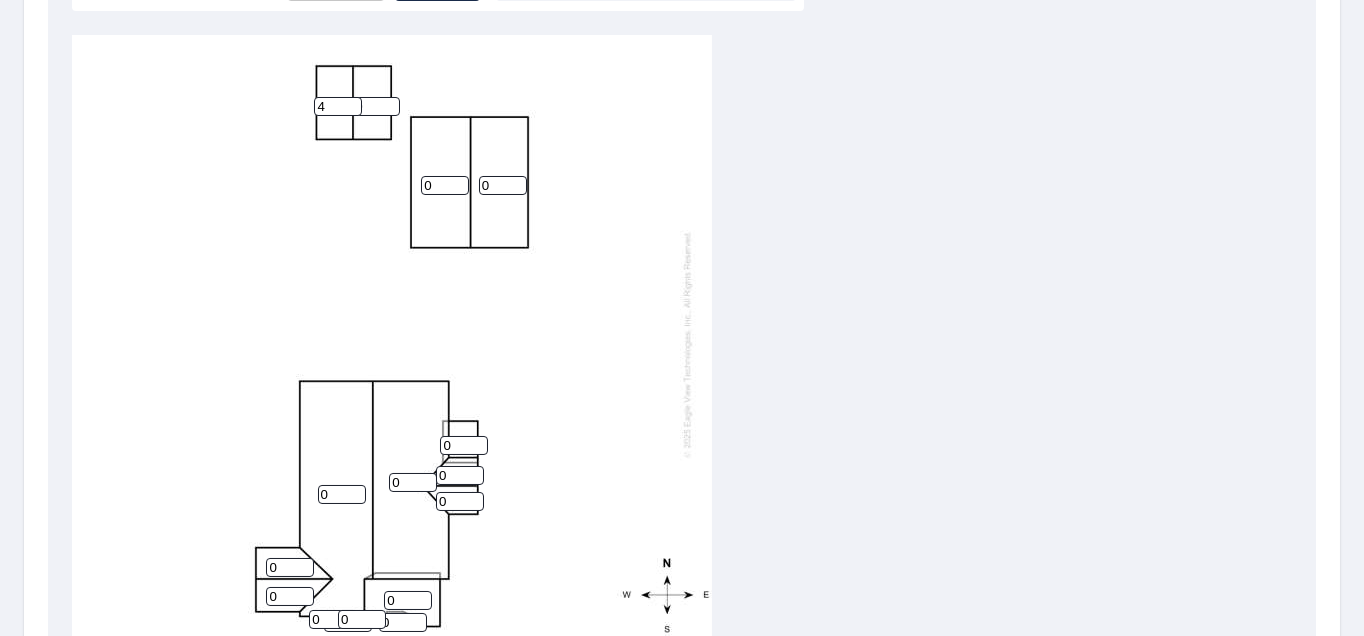click on "4" at bounding box center (338, 106) 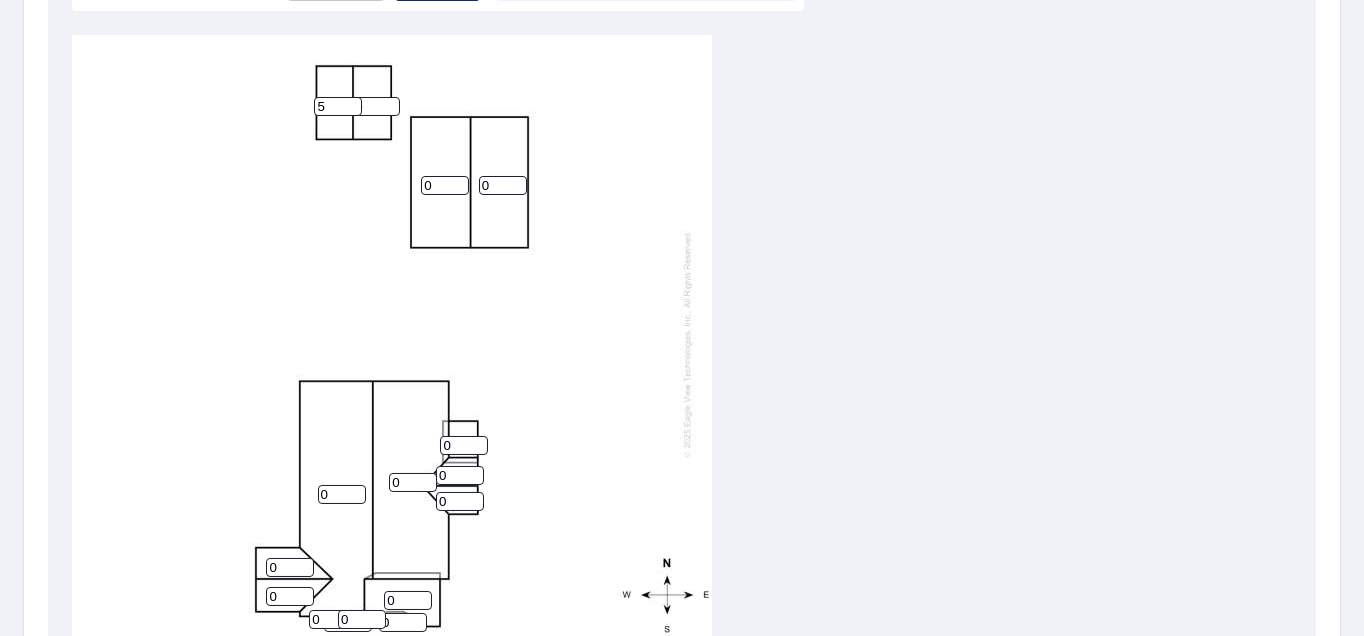 click on "5" at bounding box center (338, 106) 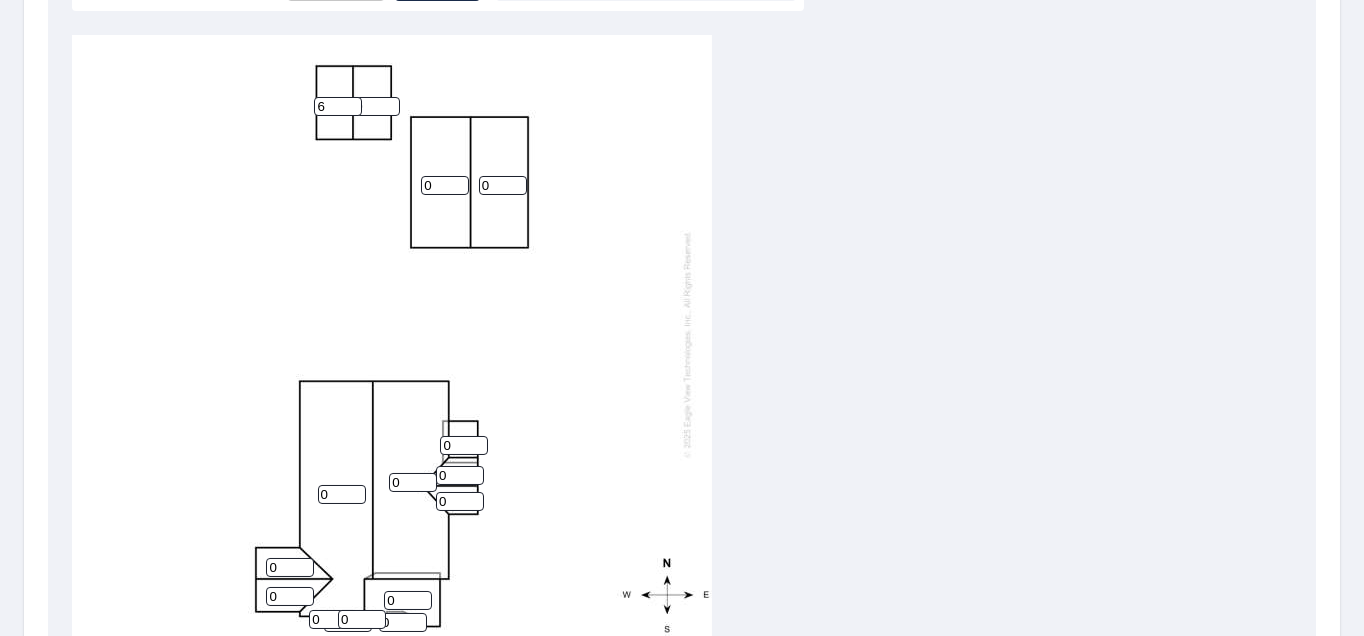 type on "6" 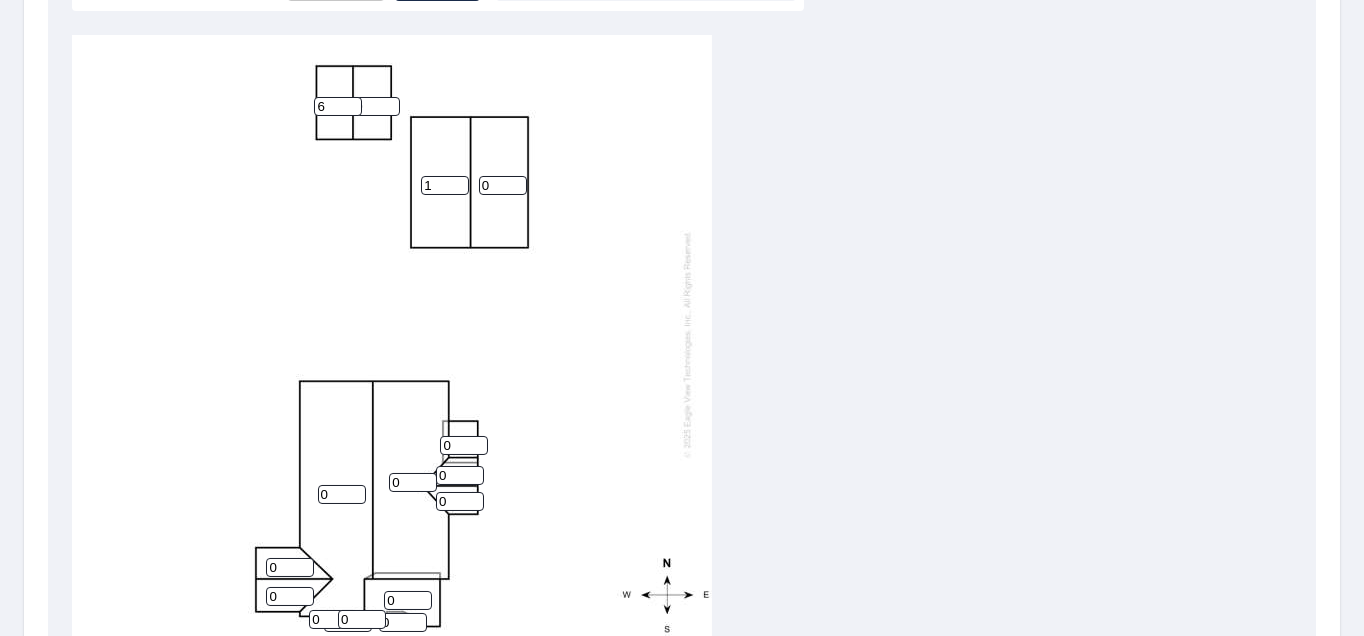 click on "1" at bounding box center (445, 185) 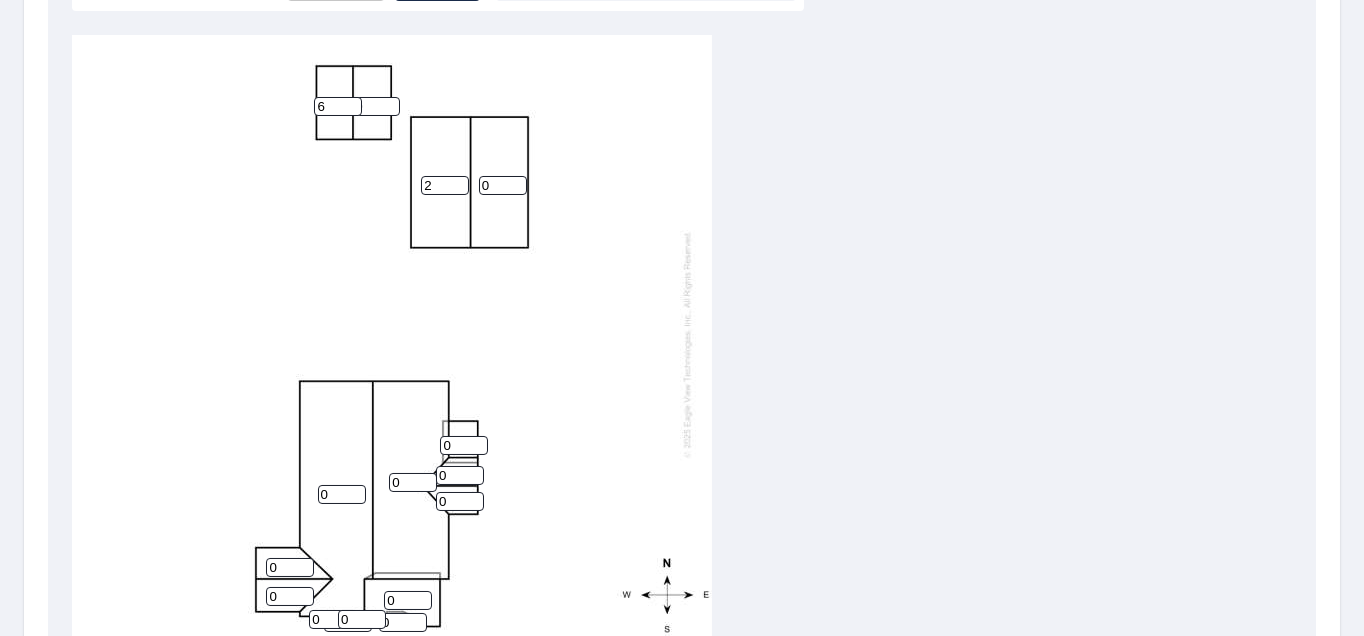 click on "2" at bounding box center [445, 185] 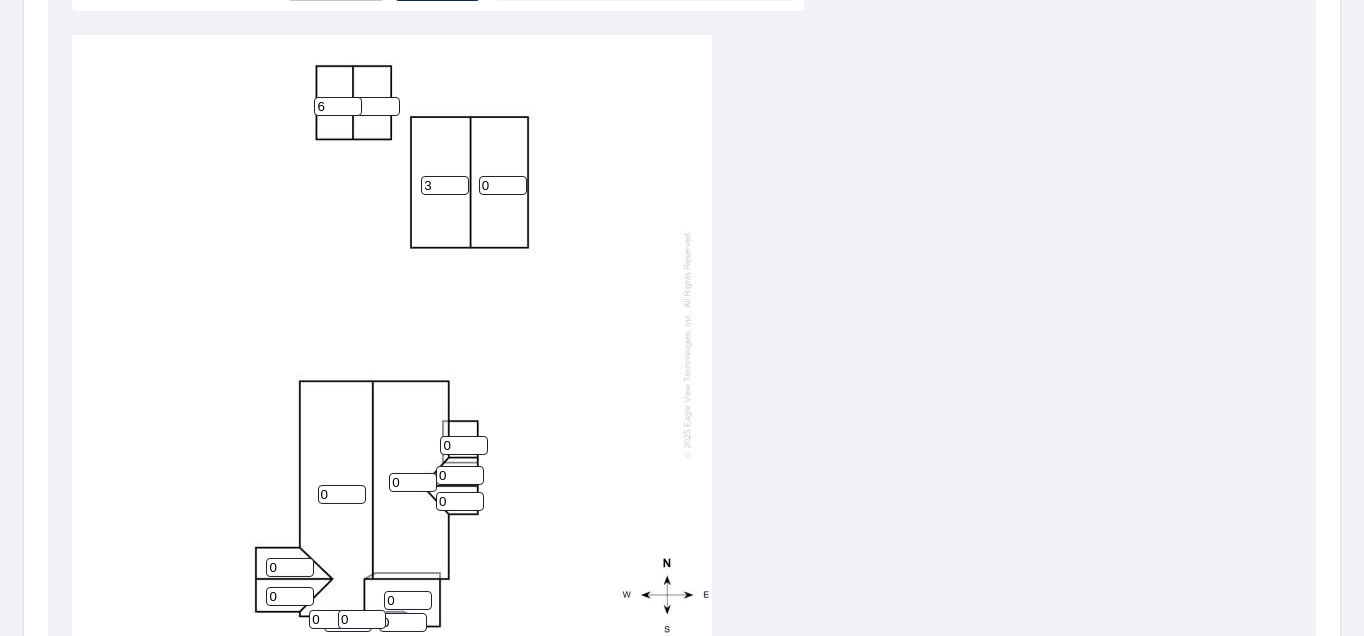 click on "3" at bounding box center (445, 185) 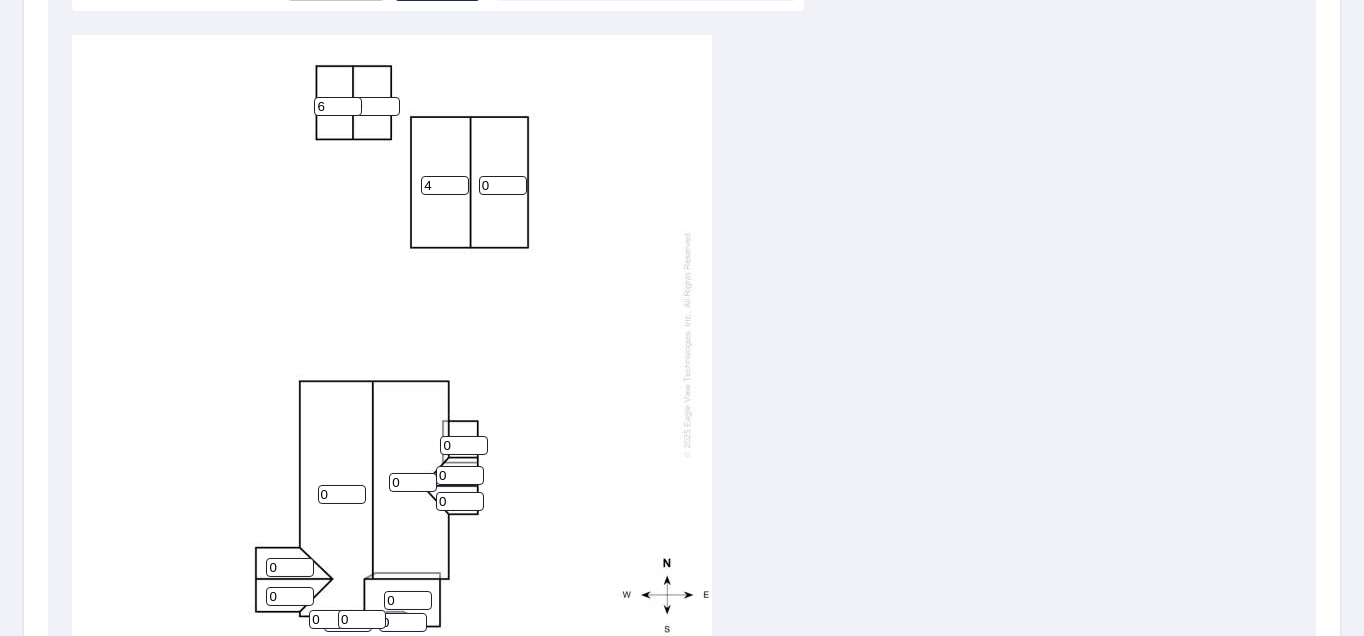 click on "4" at bounding box center [445, 185] 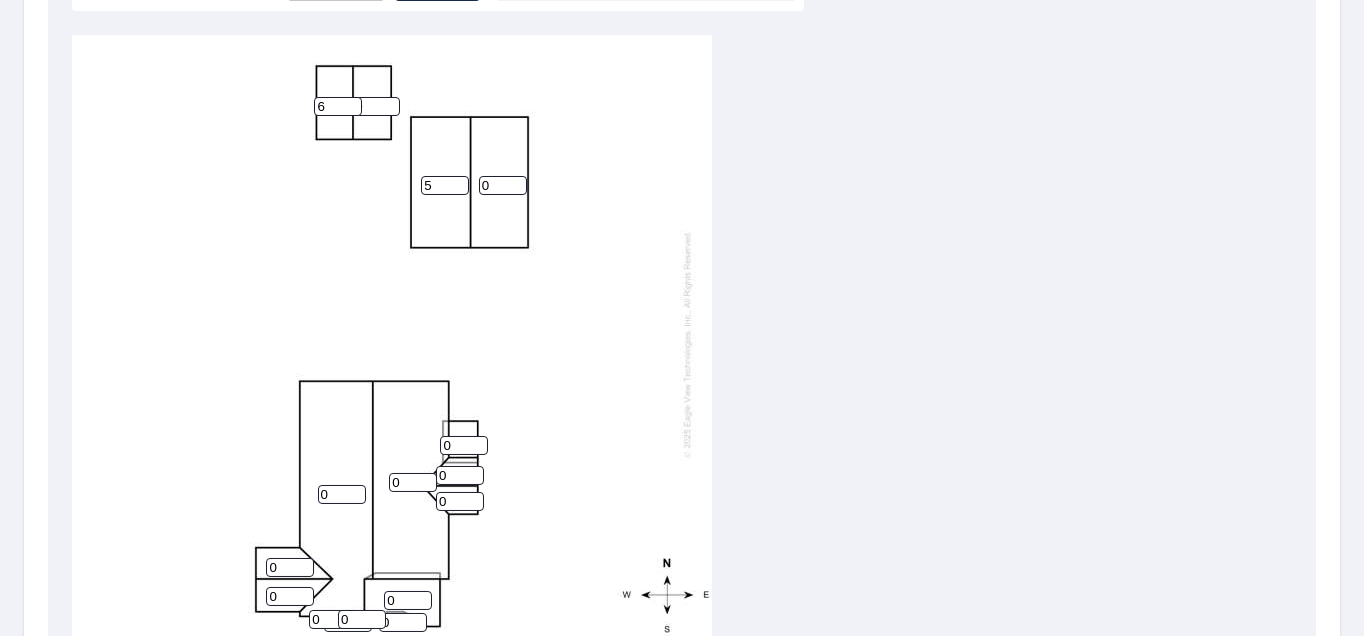 click on "5" at bounding box center (445, 185) 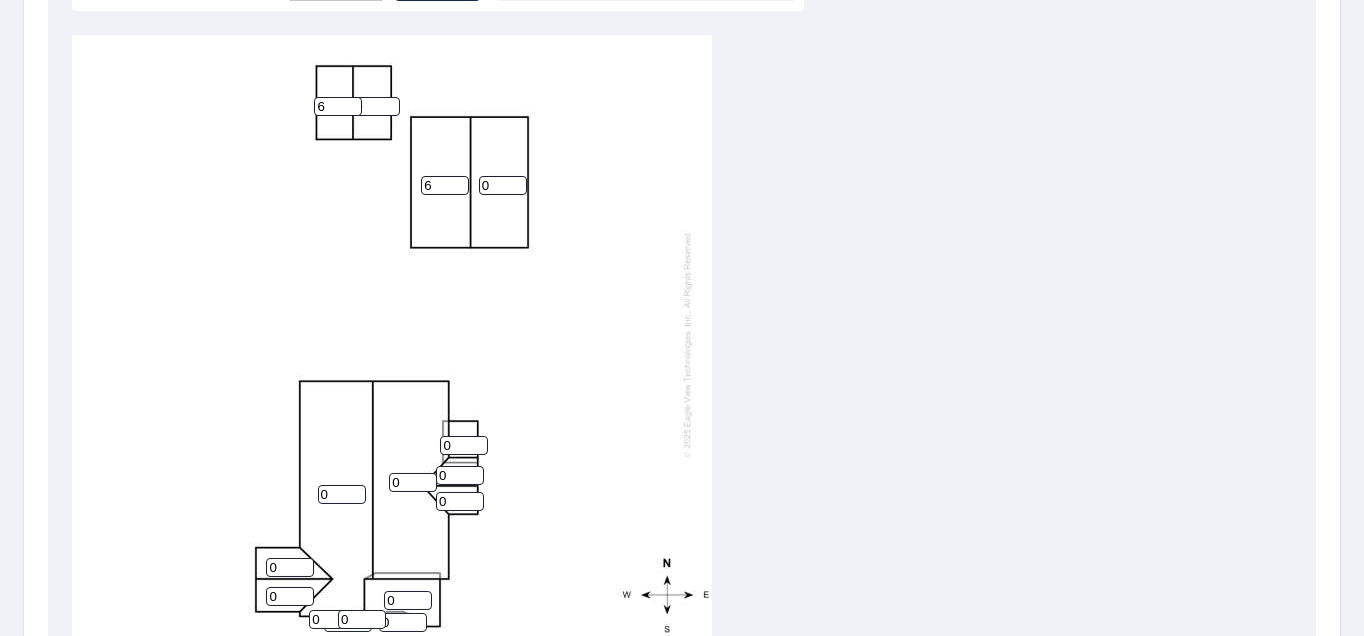 click on "6" at bounding box center (445, 185) 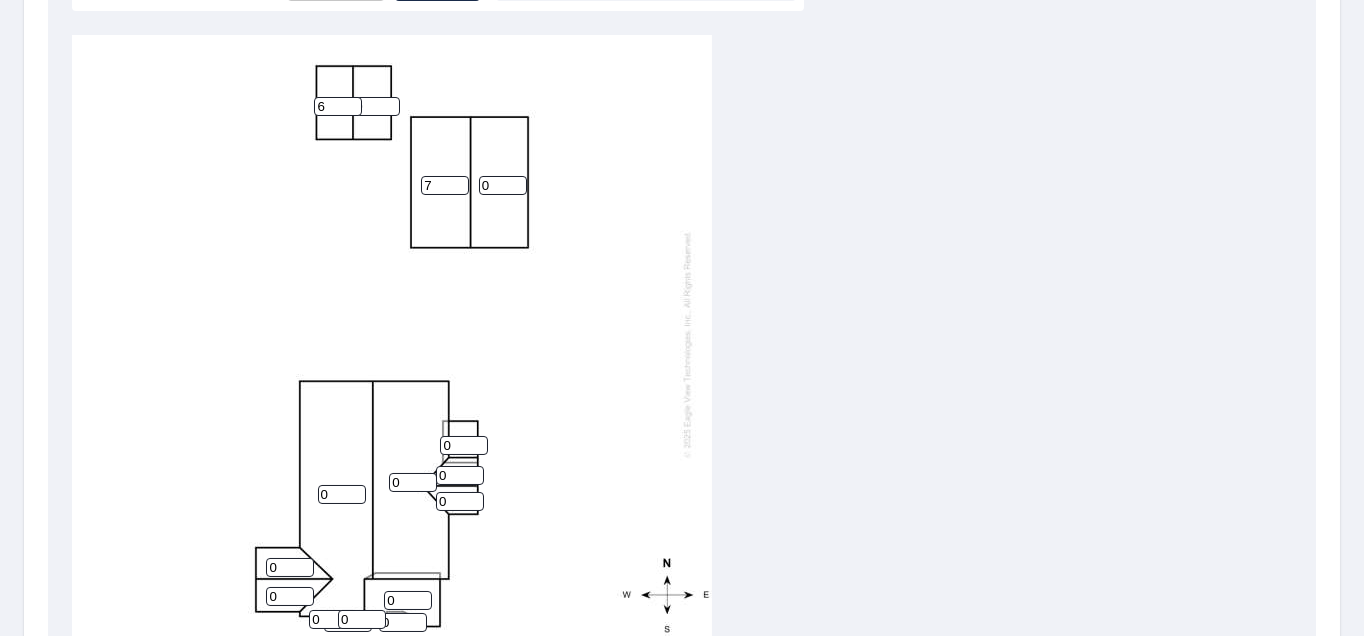 click on "7" at bounding box center [445, 185] 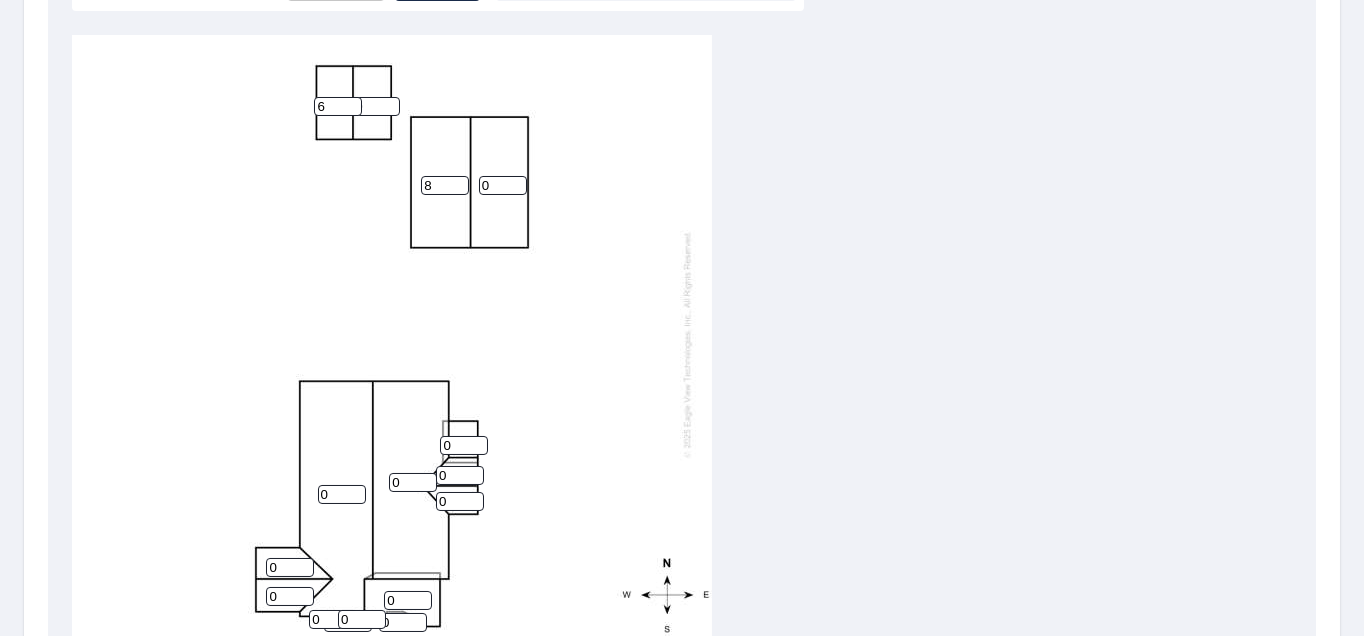 click on "8" at bounding box center (445, 185) 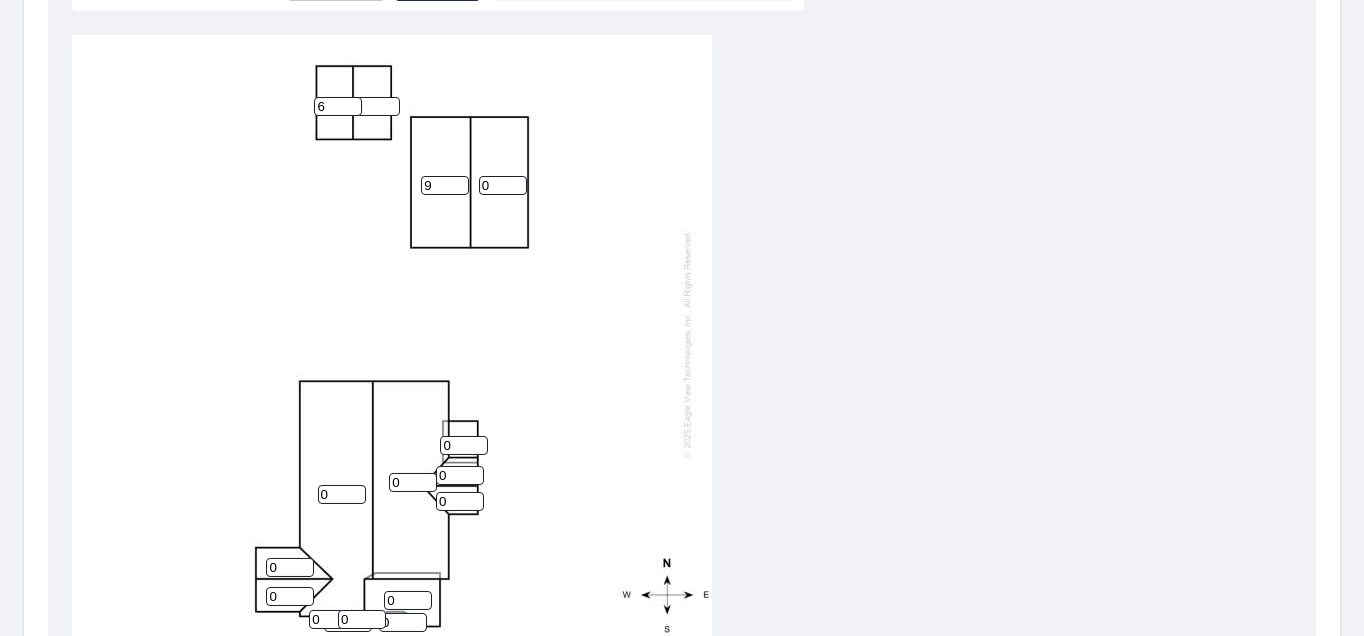 click on "9" at bounding box center (445, 185) 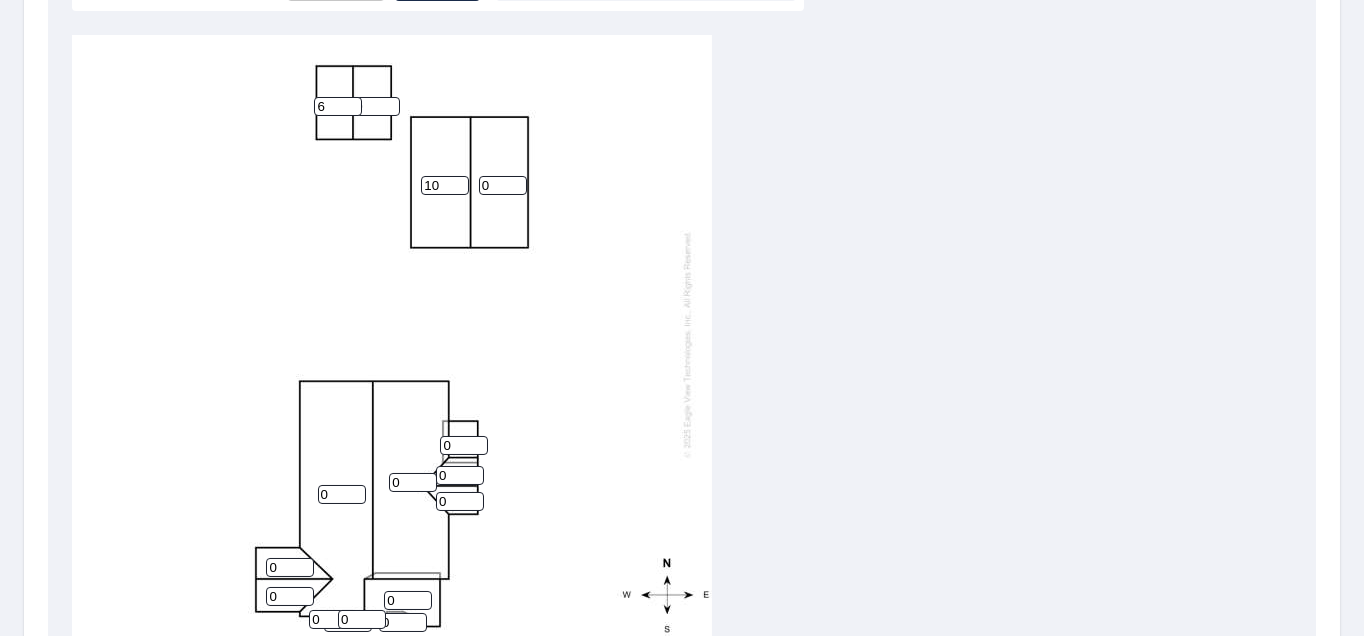 type on "10" 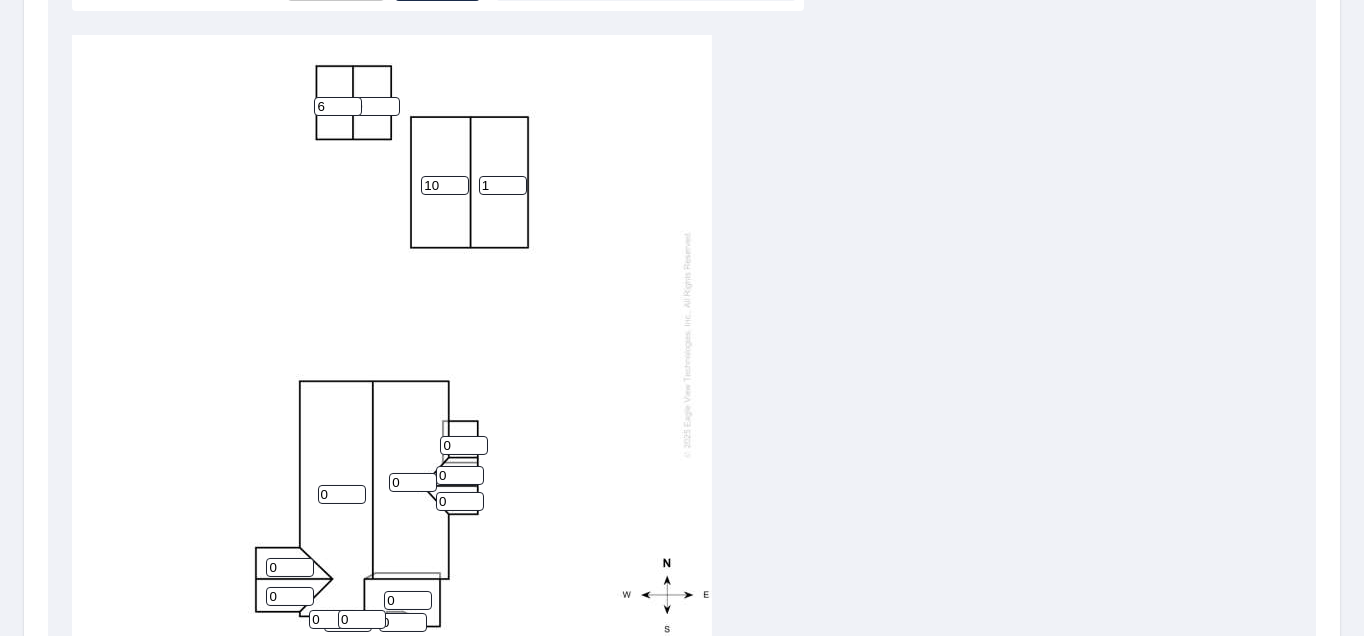 click on "1" at bounding box center [503, 185] 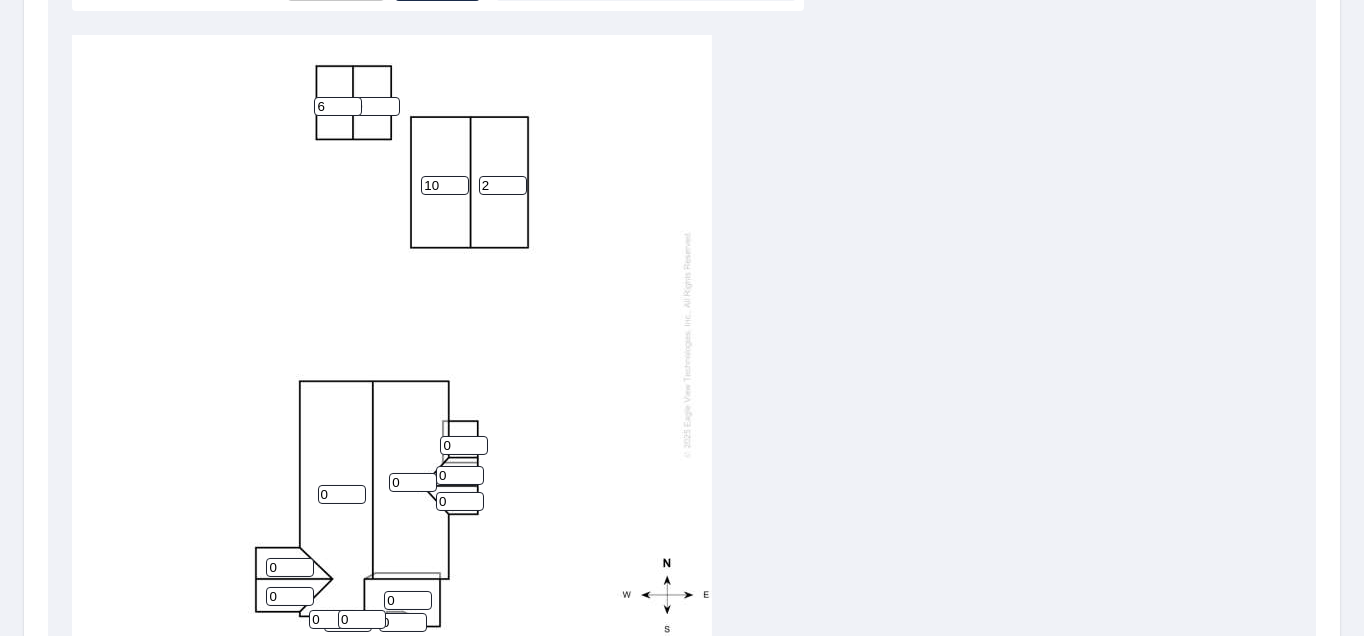 click on "2" at bounding box center (503, 185) 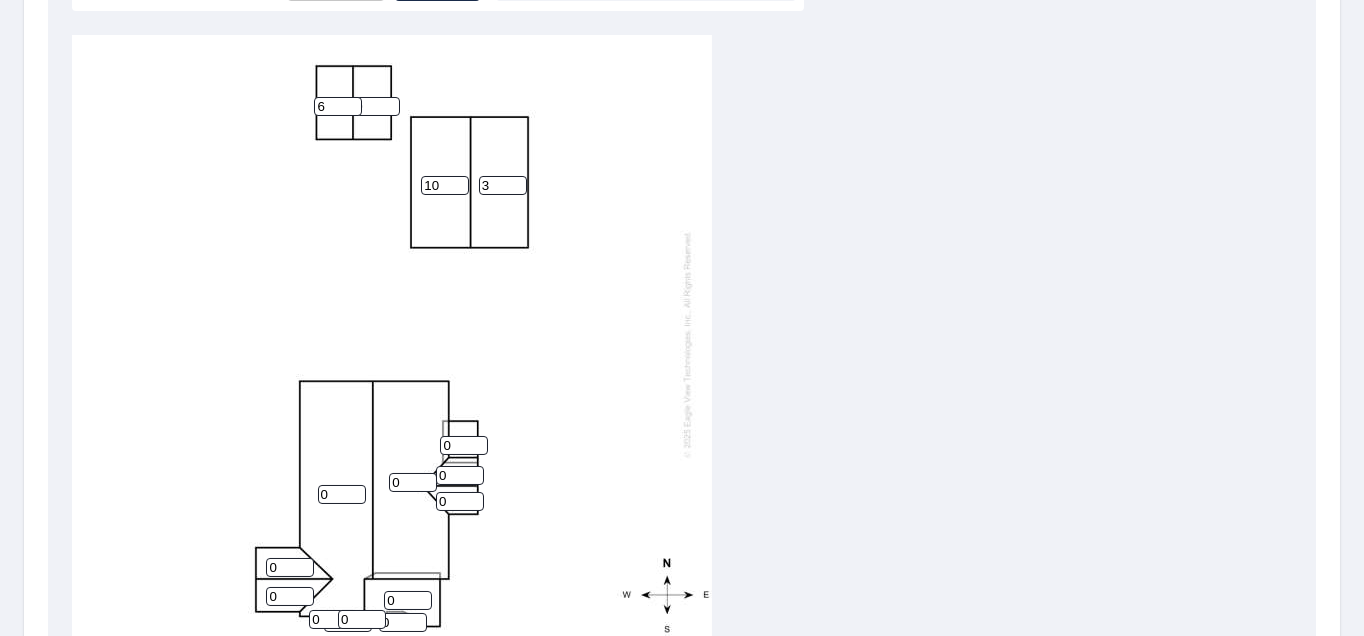 click on "3" at bounding box center (503, 185) 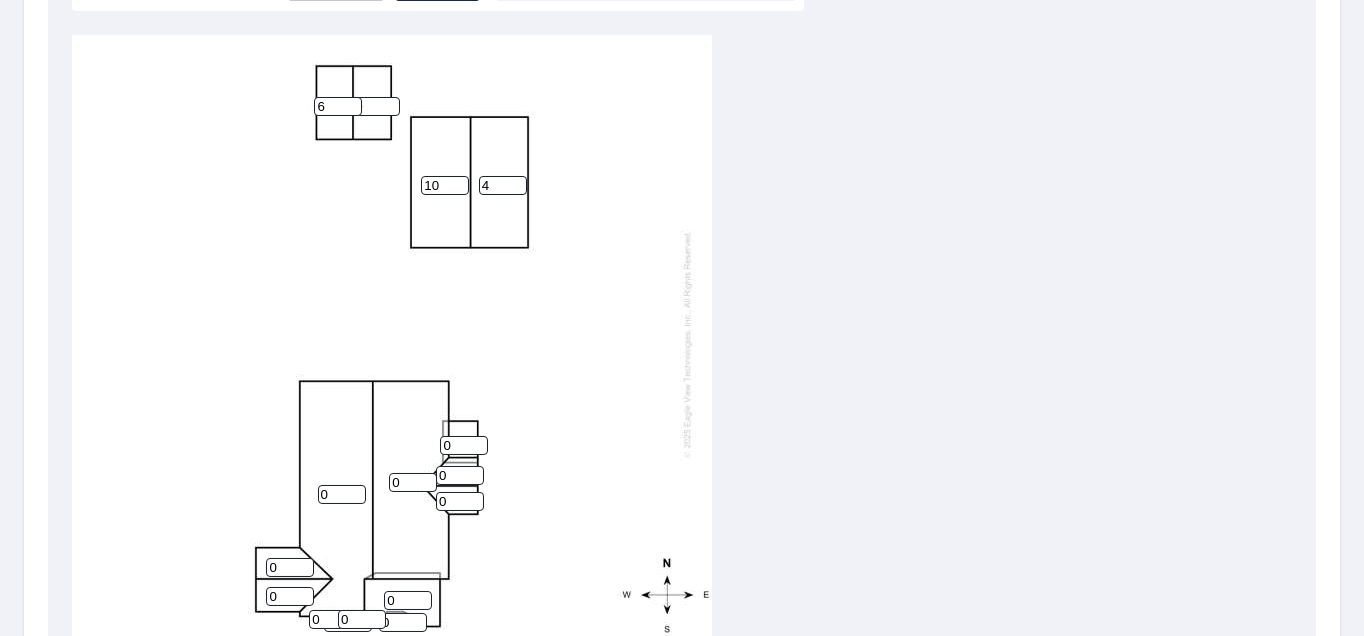 click on "4" at bounding box center [503, 185] 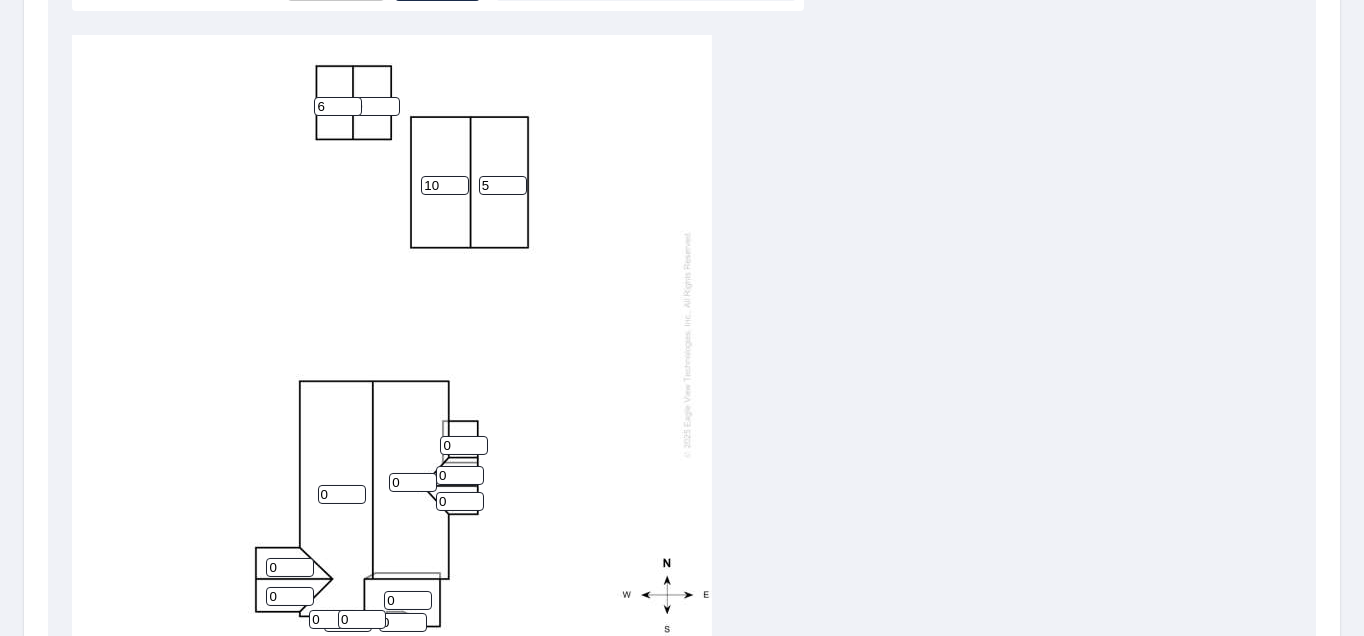 click on "5" at bounding box center [503, 185] 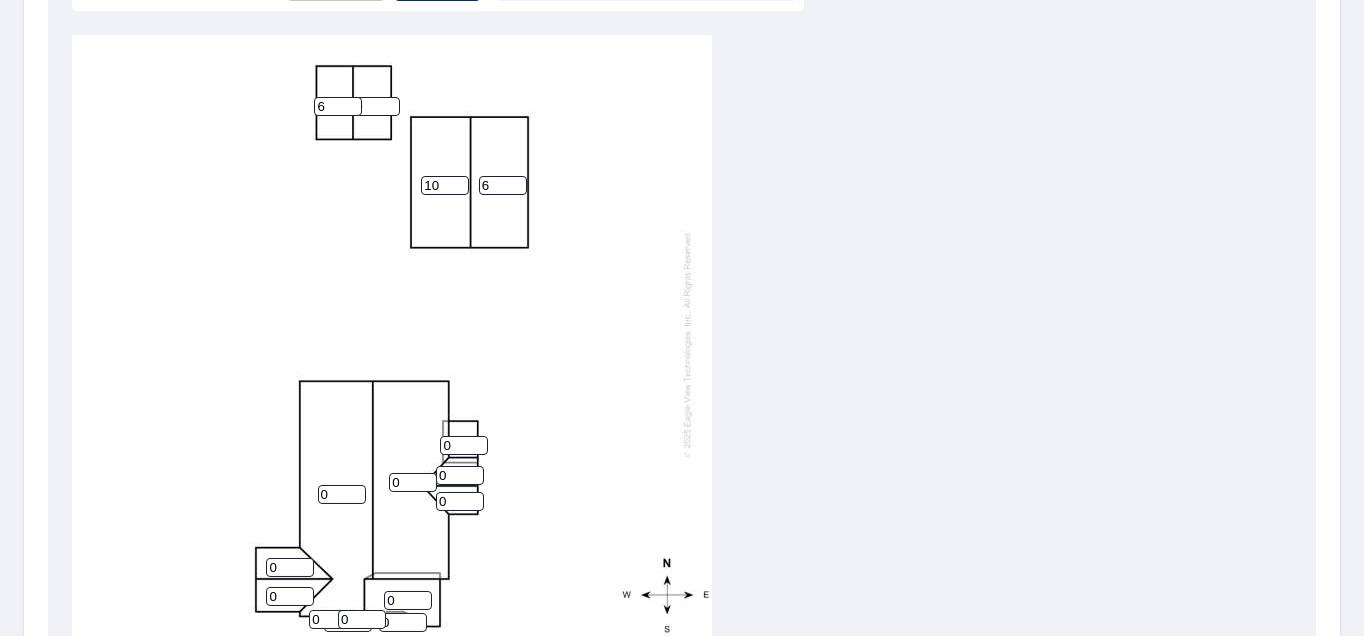 click on "6" at bounding box center (503, 185) 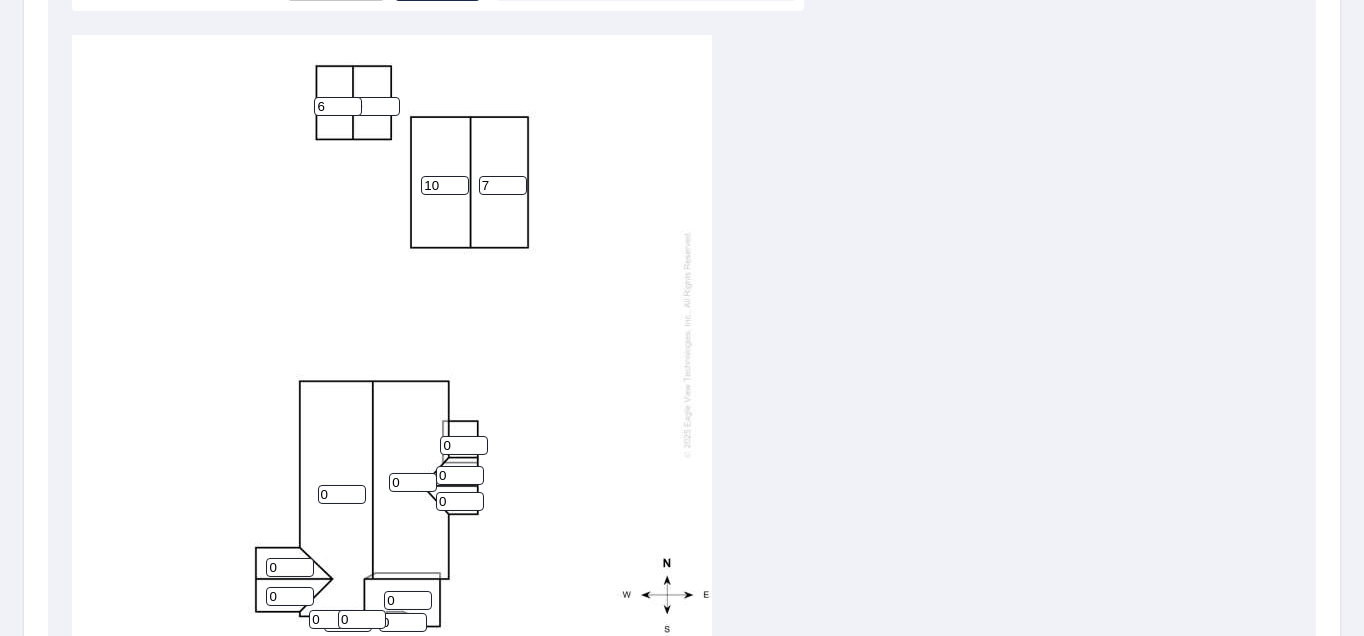 click on "7" at bounding box center (503, 185) 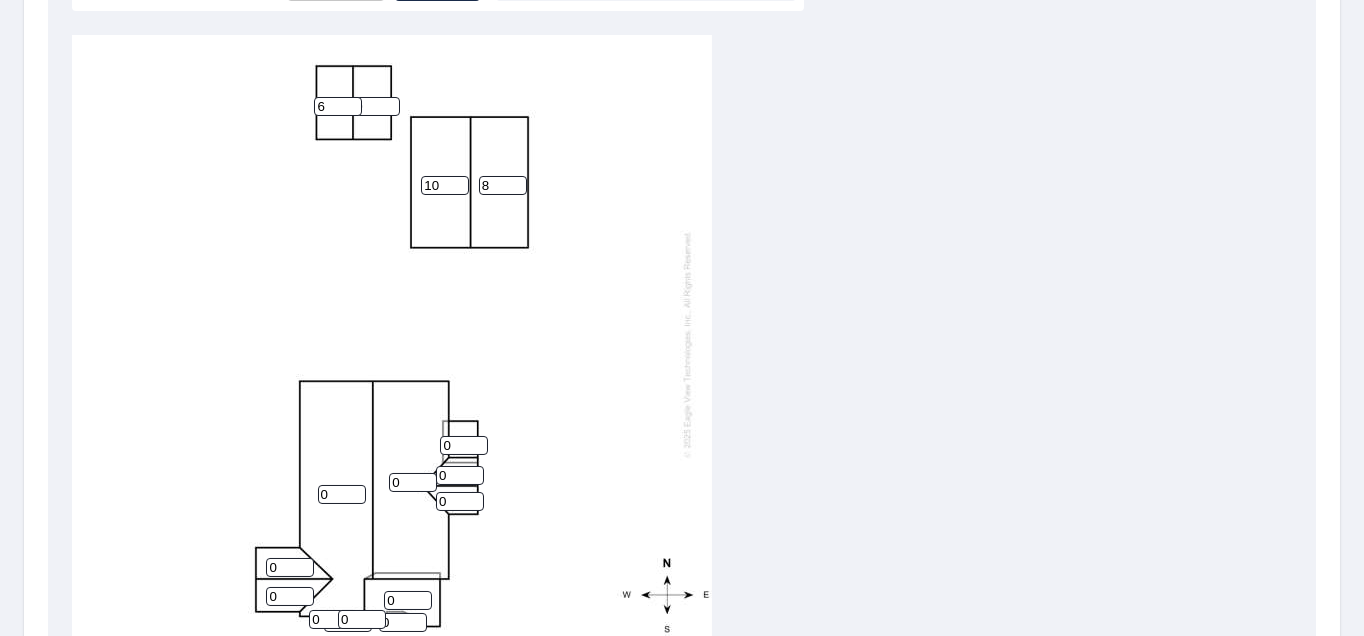 click on "8" at bounding box center [503, 185] 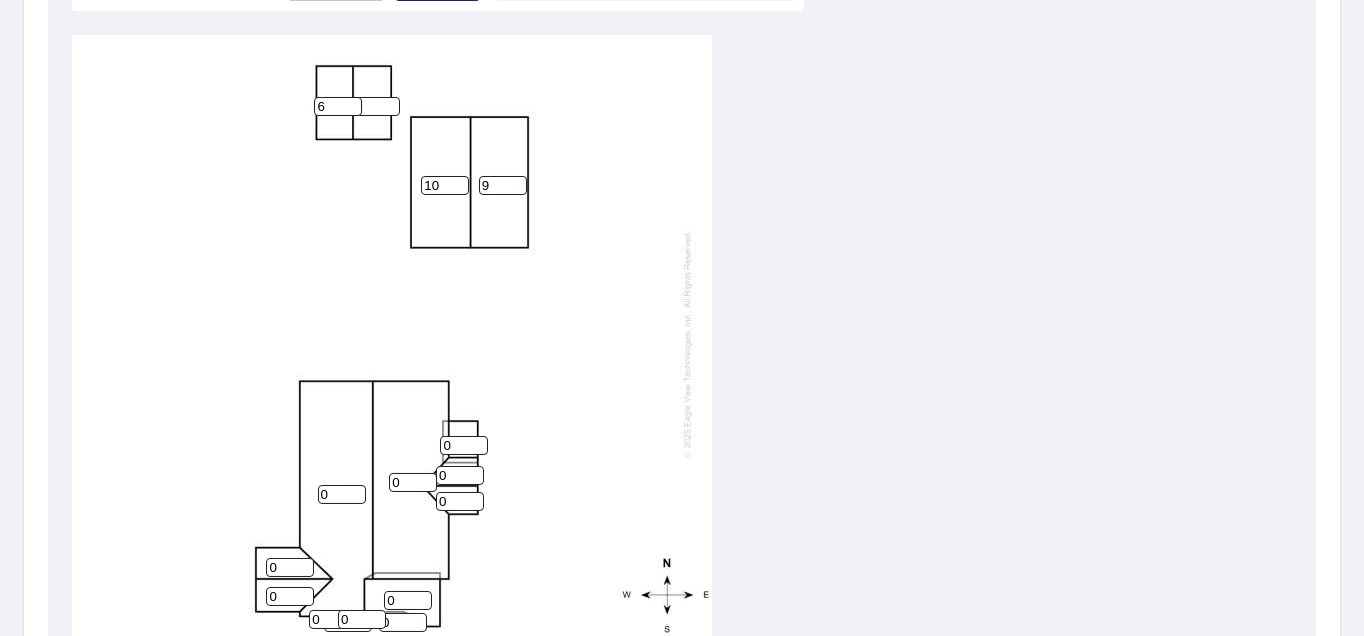 click on "9" at bounding box center (503, 185) 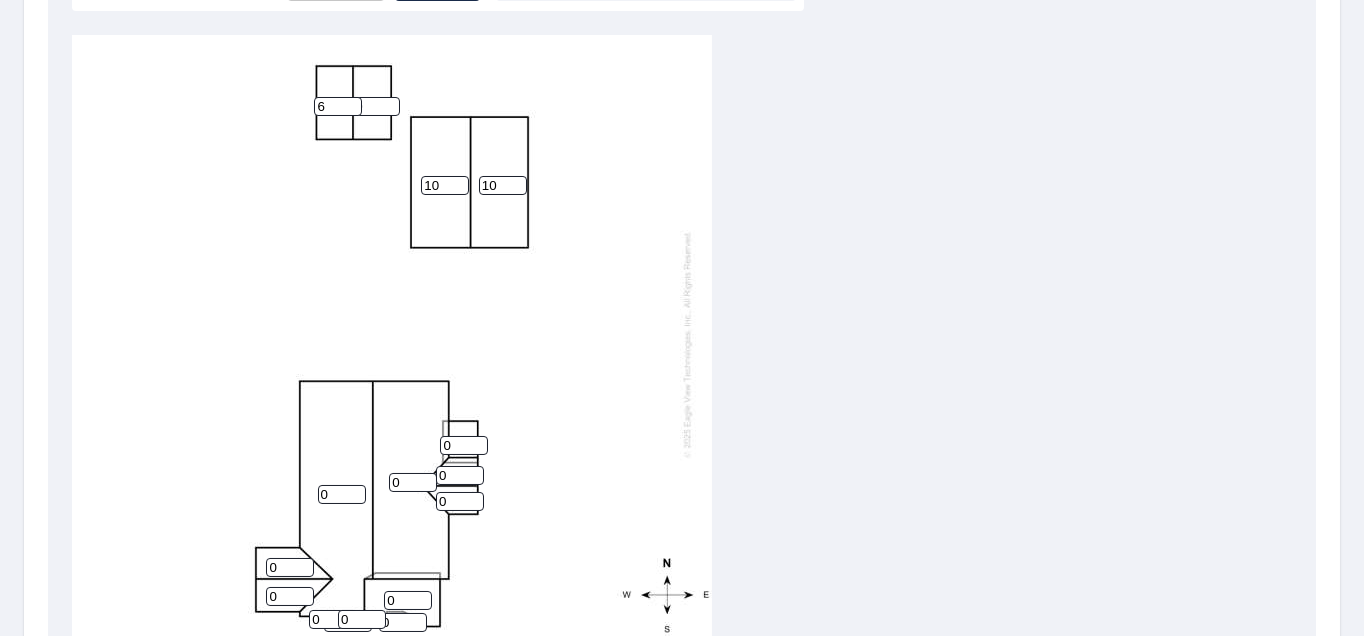 type on "10" 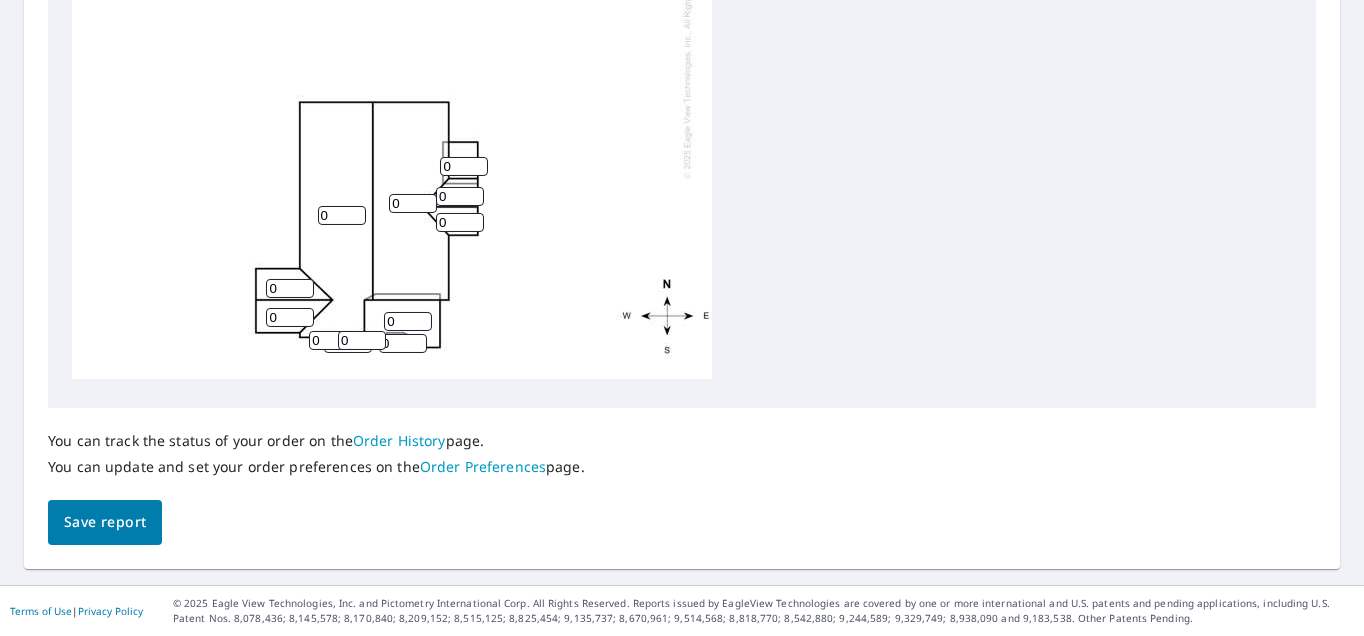 scroll, scrollTop: 668, scrollLeft: 0, axis: vertical 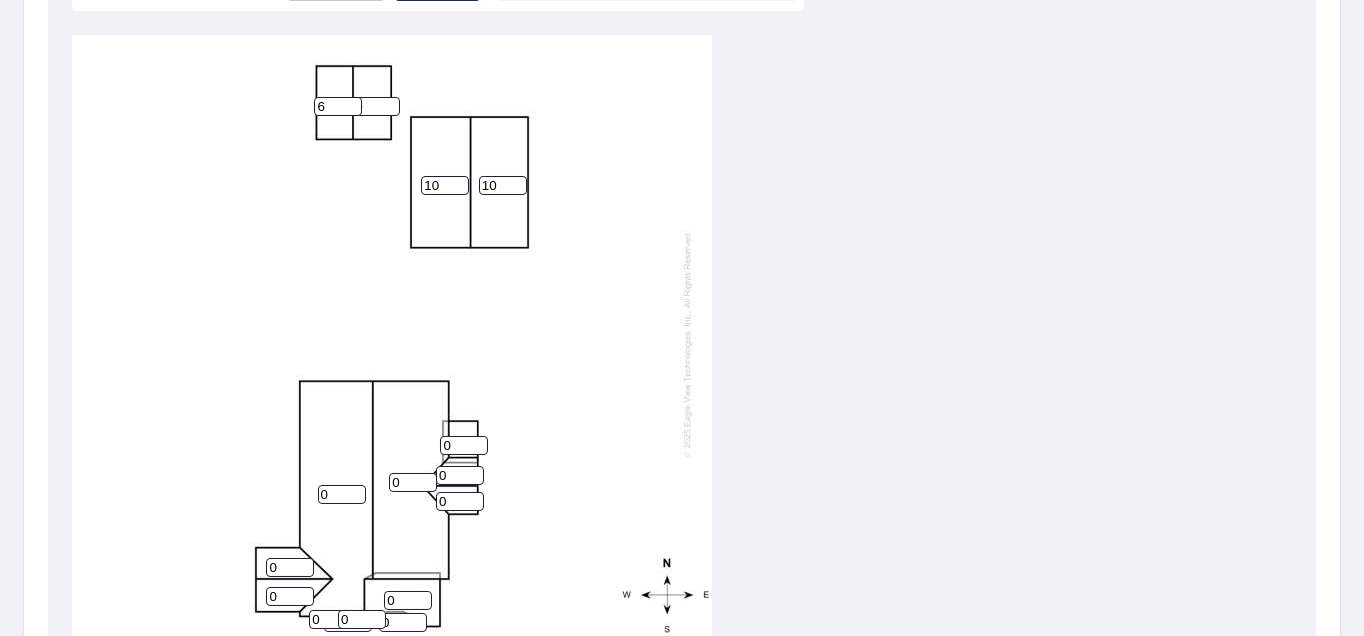 click on "0" at bounding box center (342, 494) 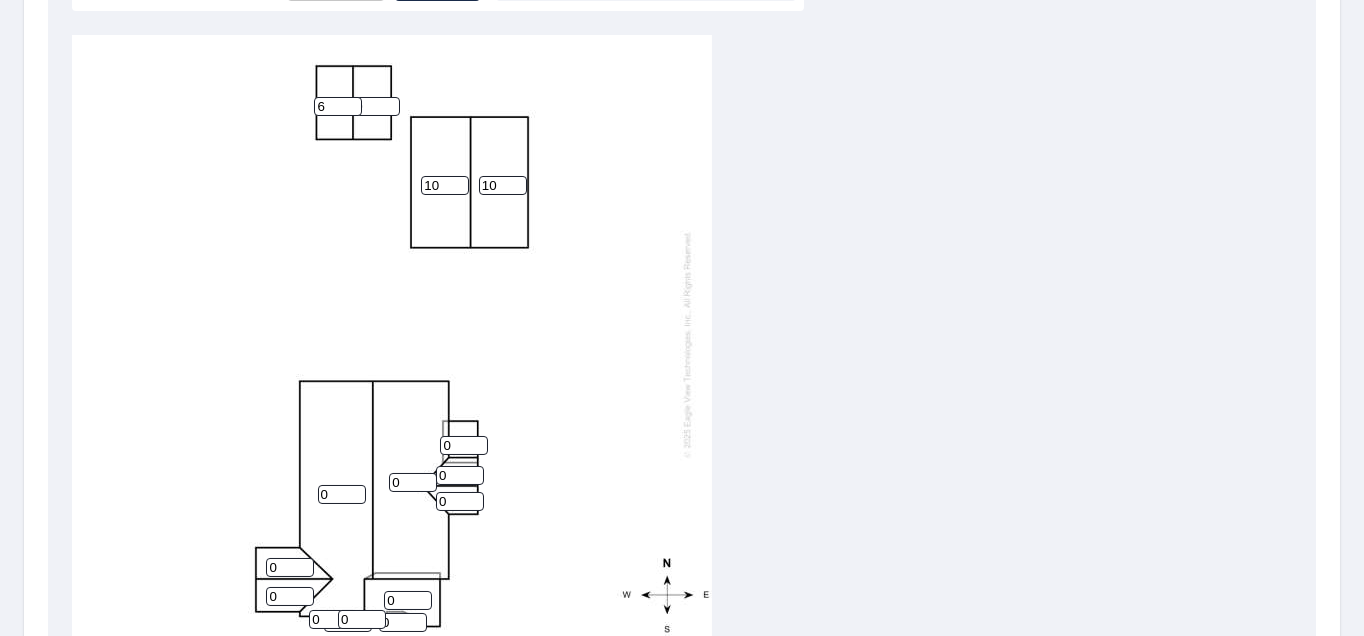 click on "0" at bounding box center [342, 494] 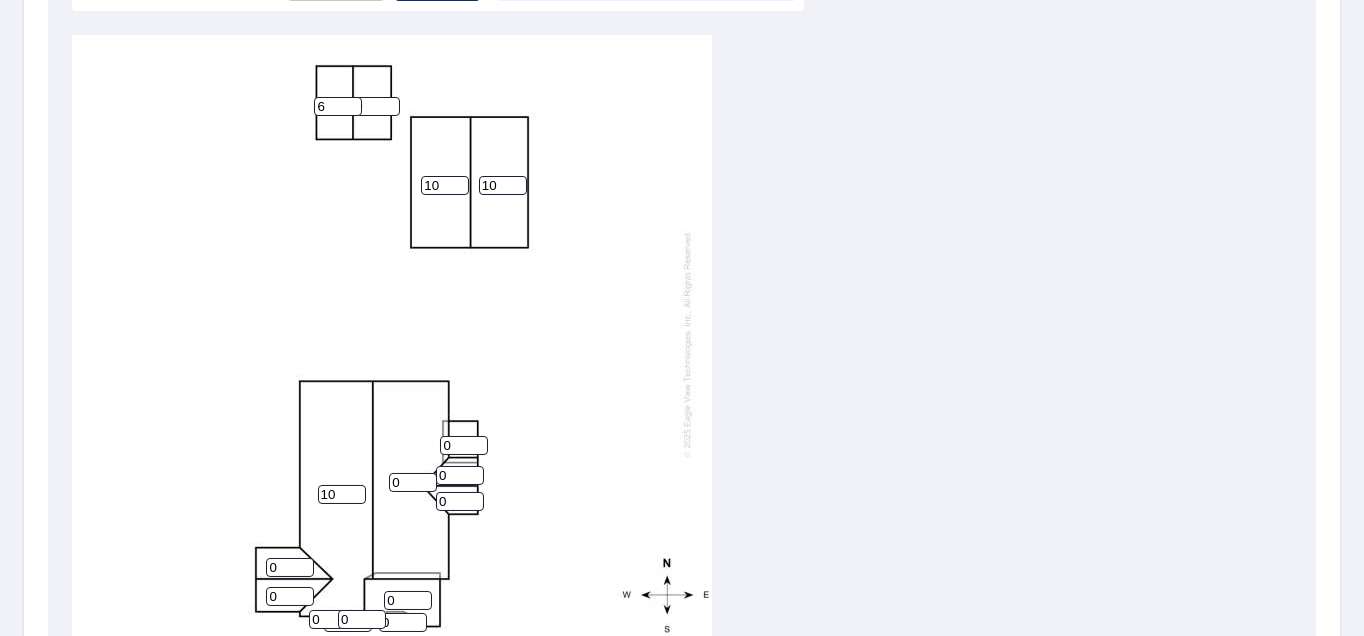 type on "10" 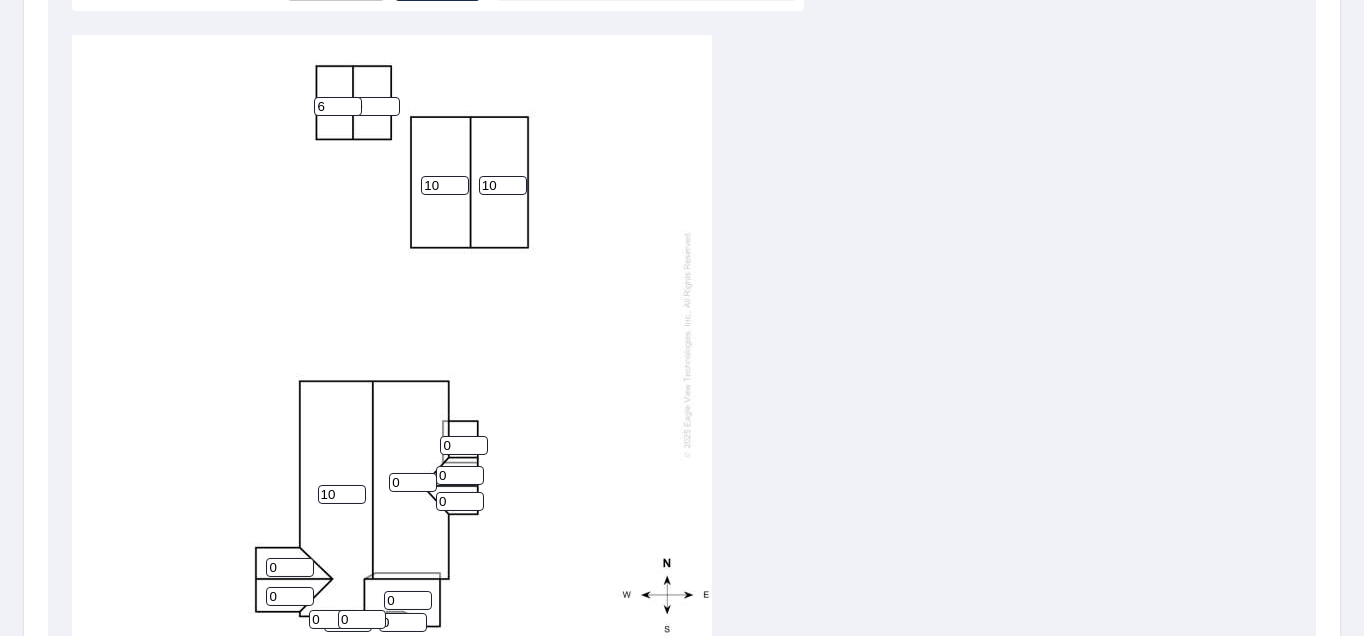 click on "0" at bounding box center (413, 482) 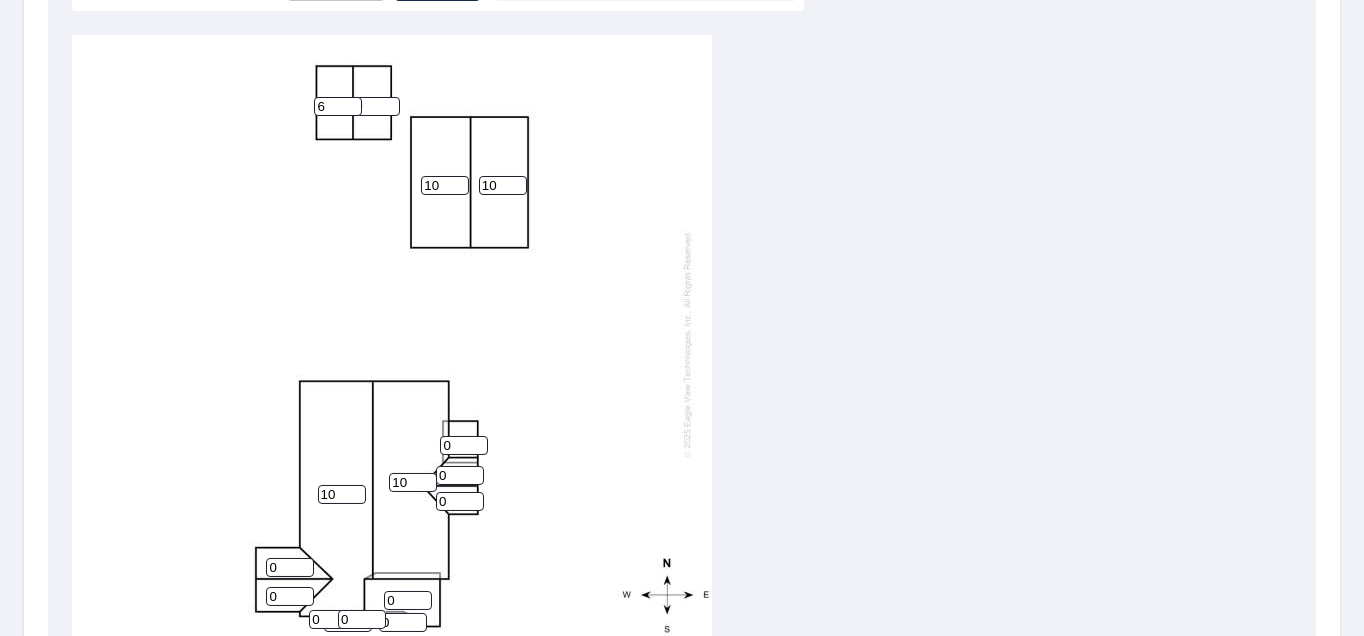 type on "10" 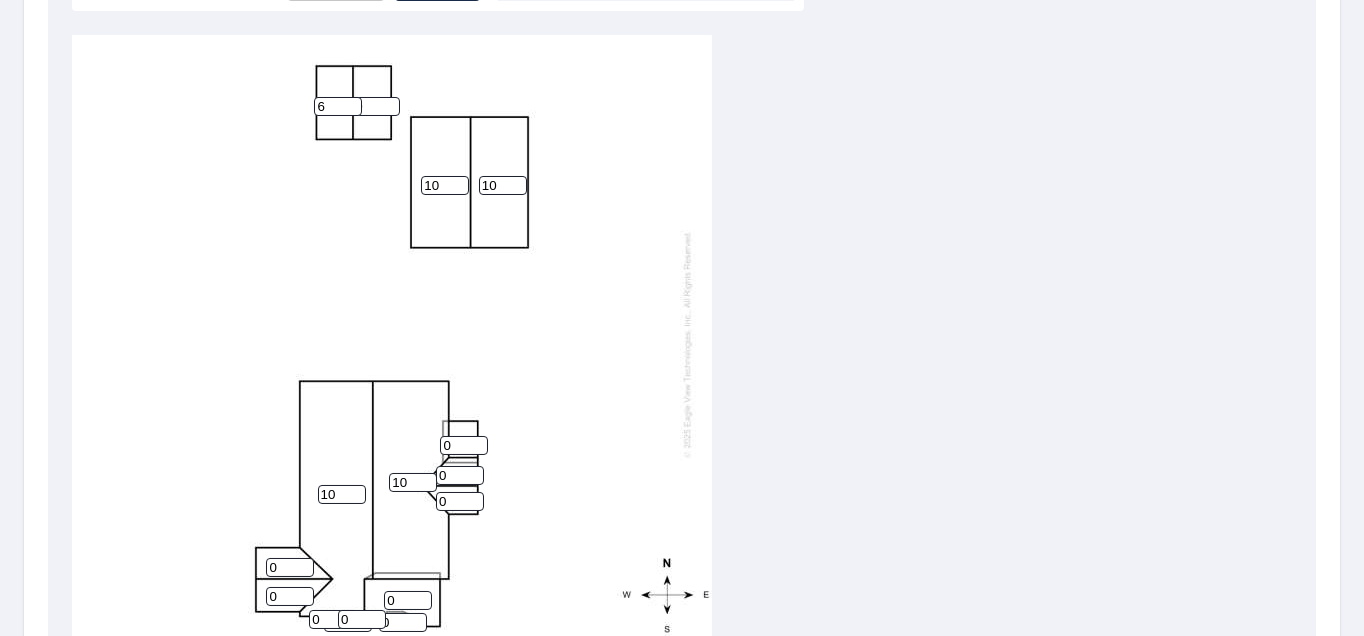click on "0" at bounding box center [464, 445] 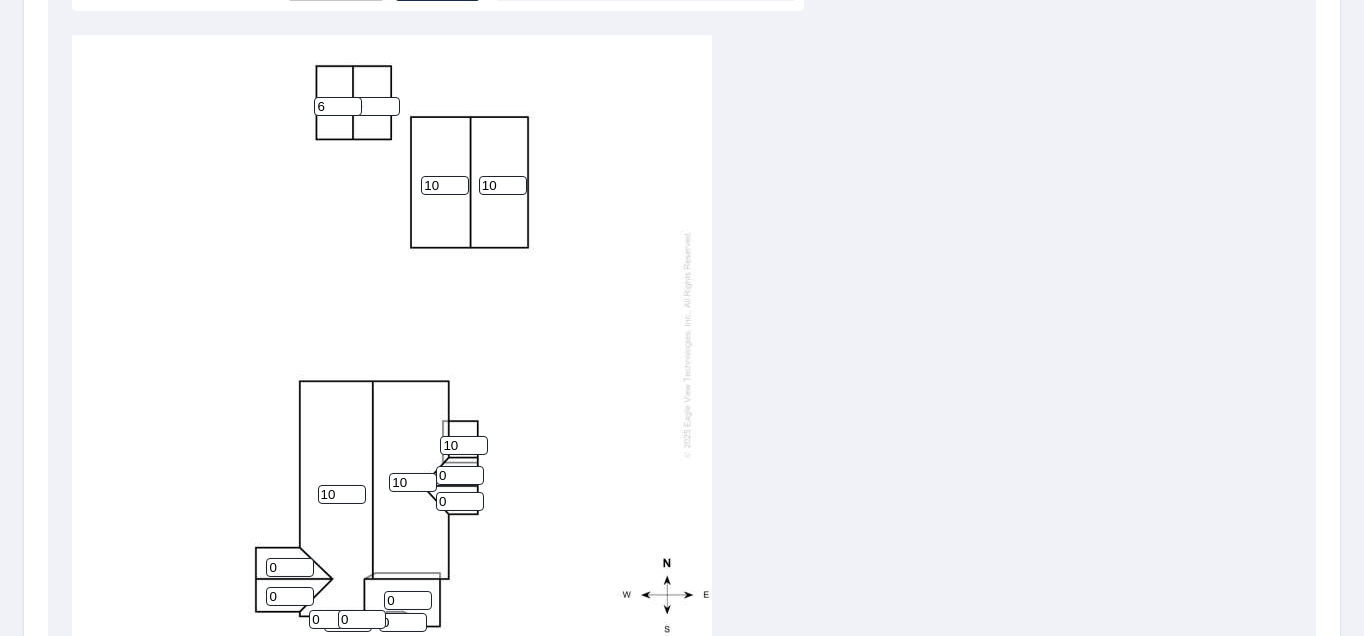type on "10" 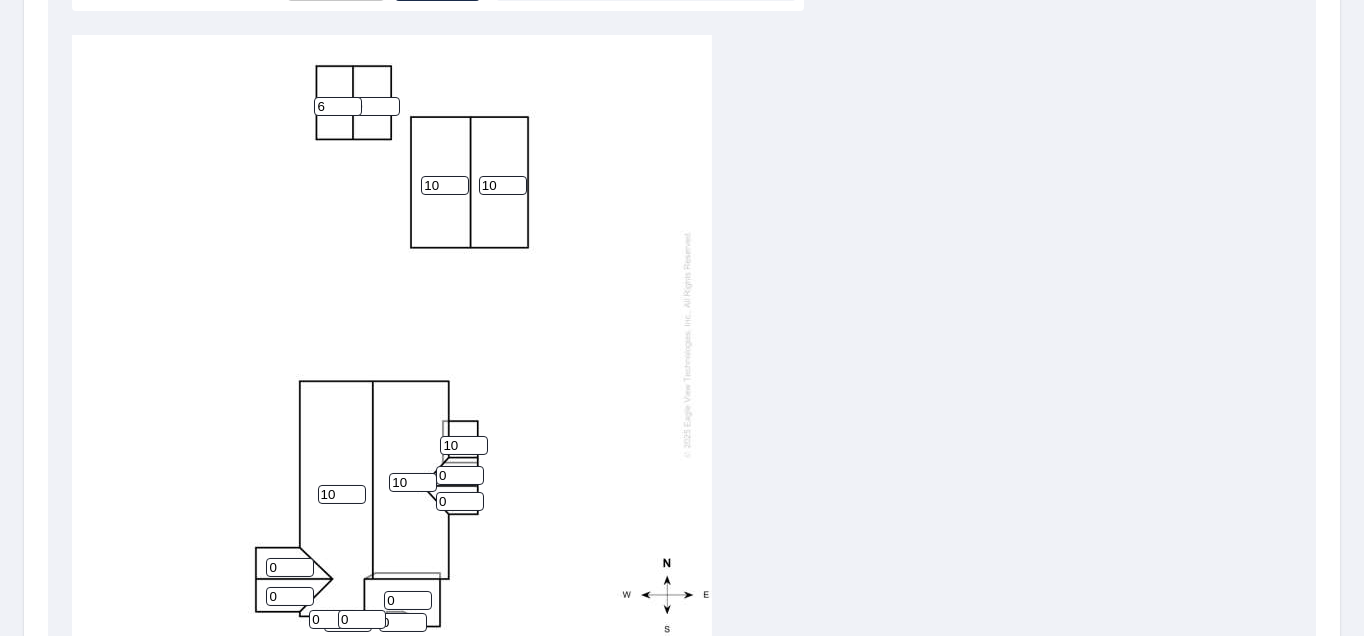 click on "0" at bounding box center [460, 475] 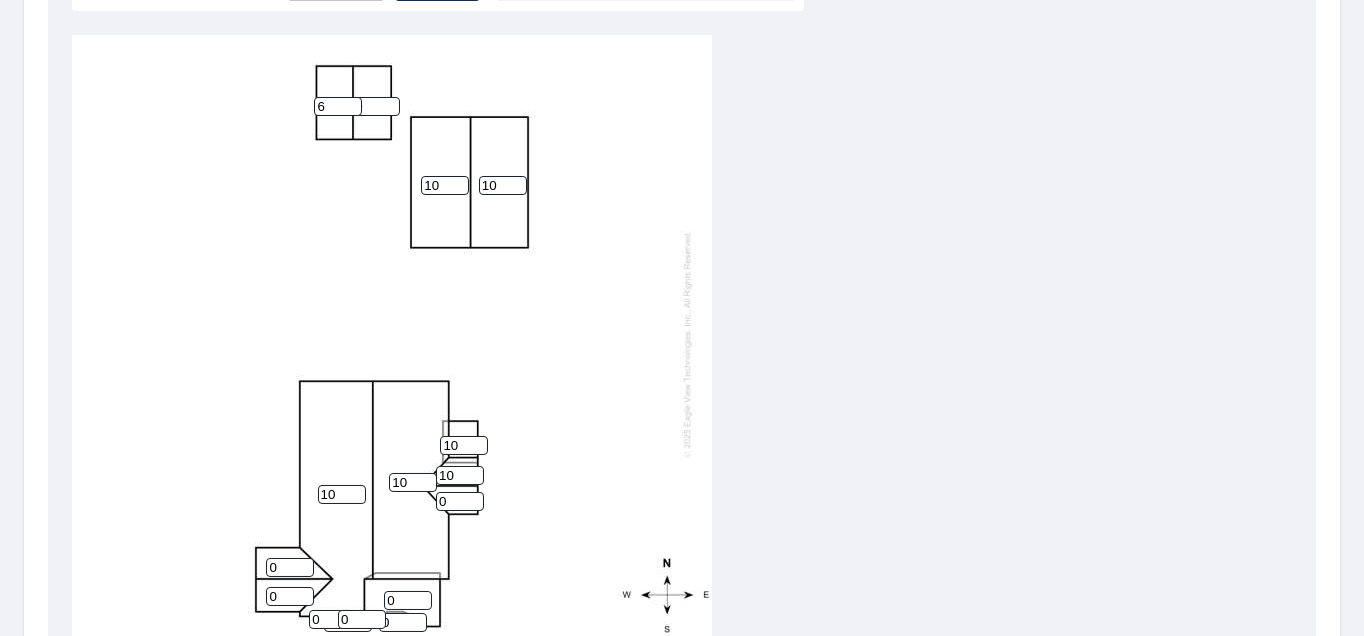 type on "10" 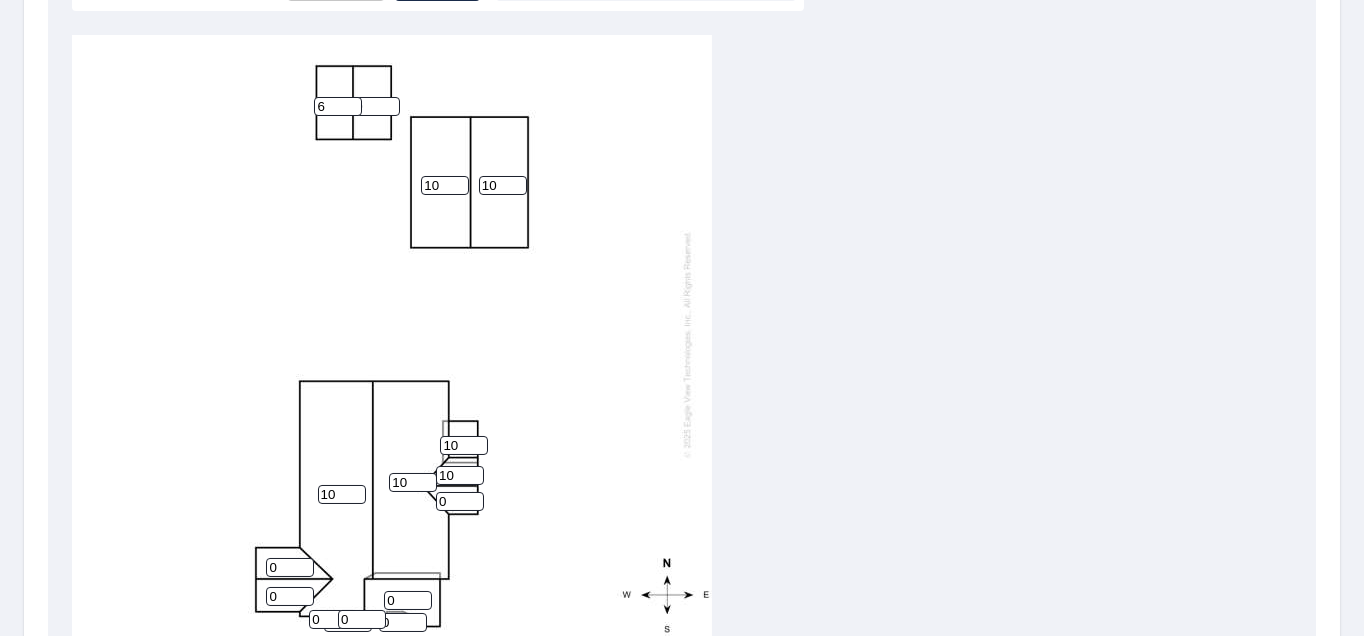 click on "0" at bounding box center [460, 501] 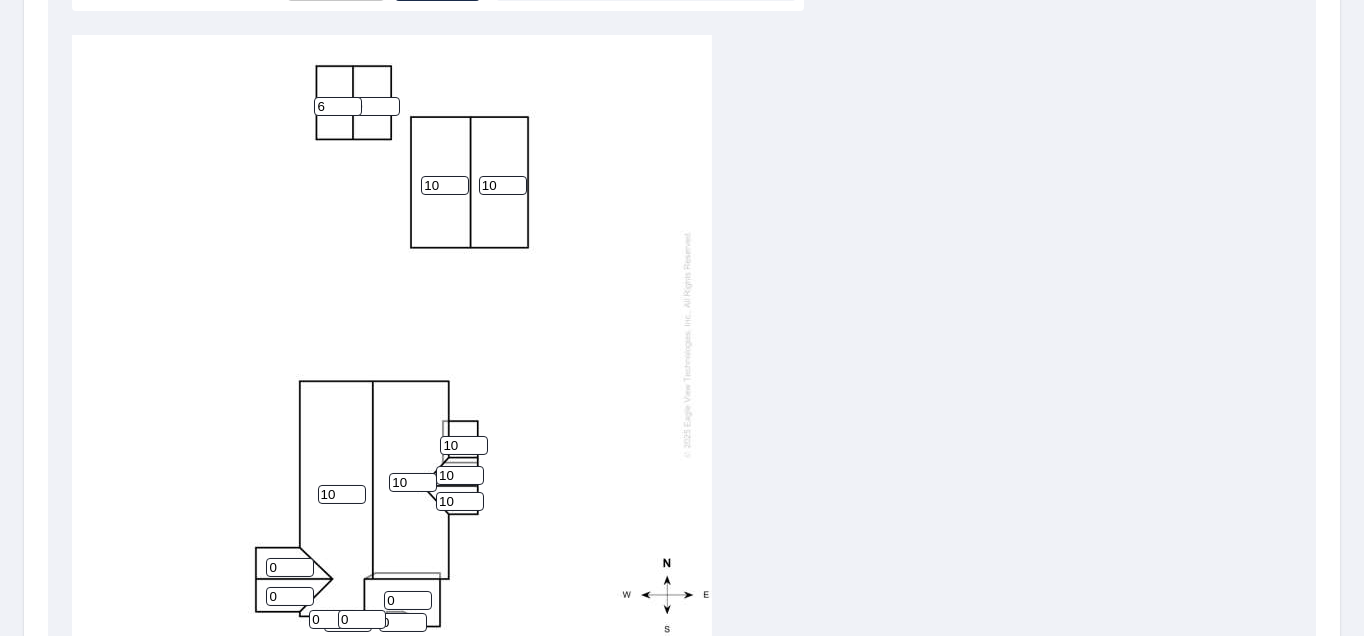 type on "10" 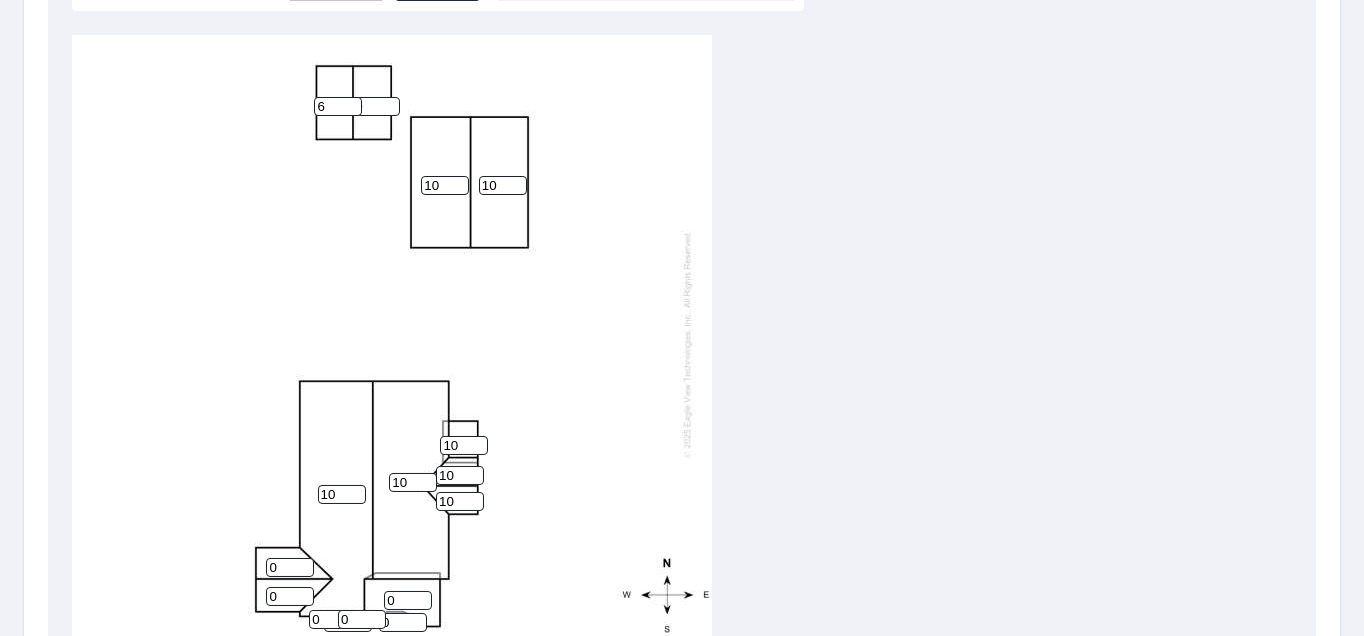 click on "0" at bounding box center [290, 567] 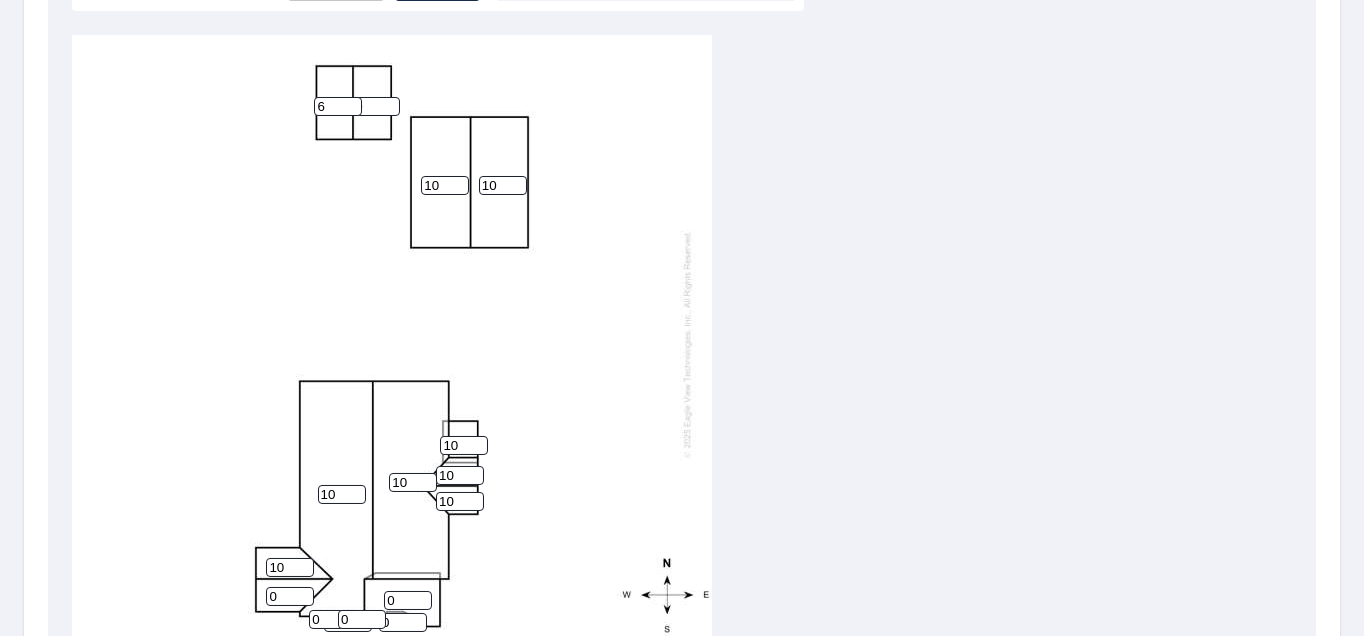 type on "10" 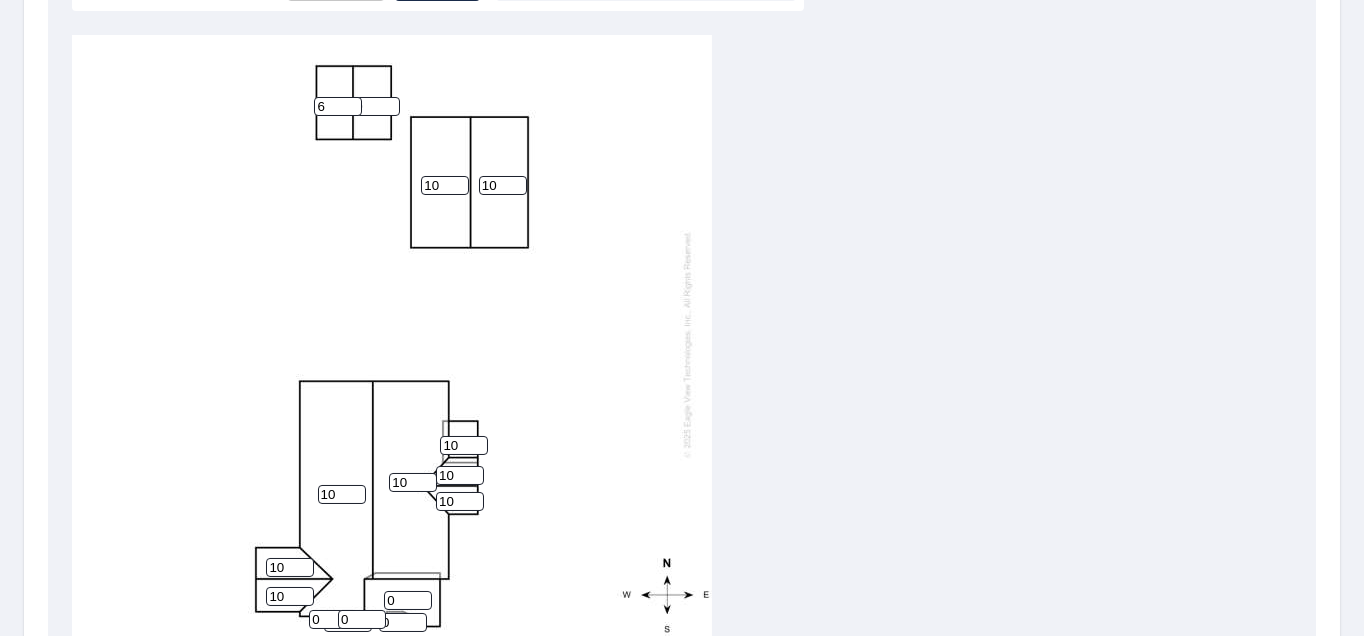 type on "10" 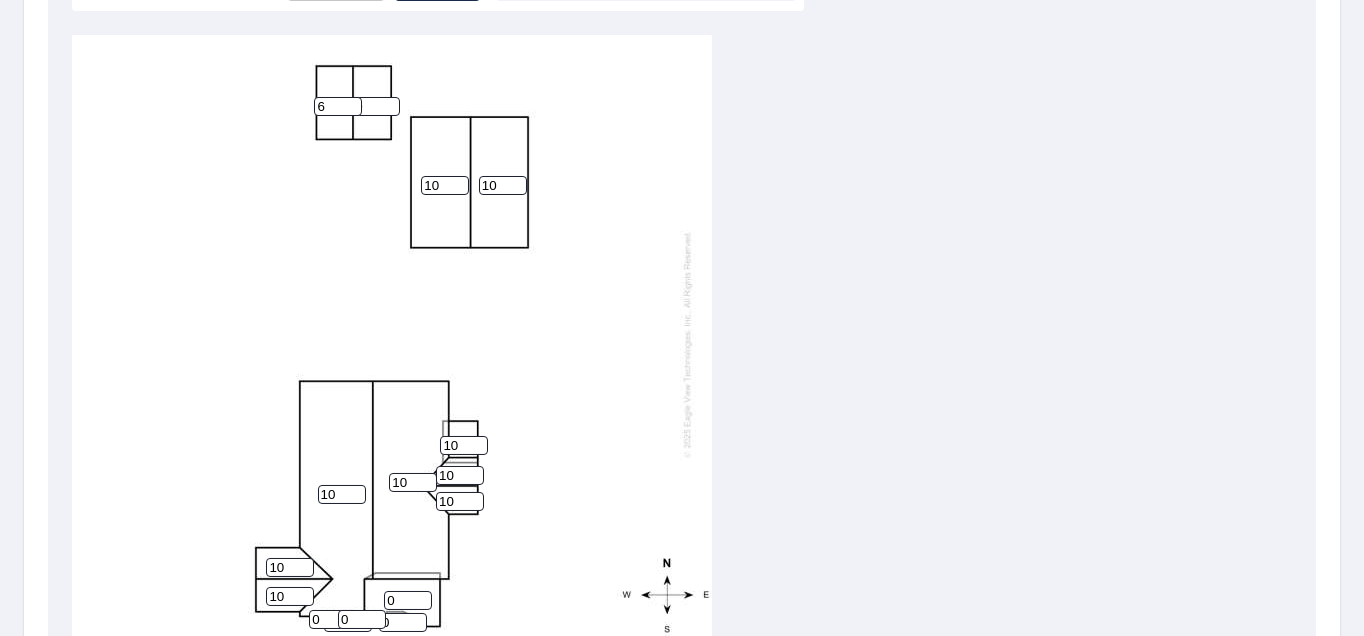 click on "0" at bounding box center (333, 619) 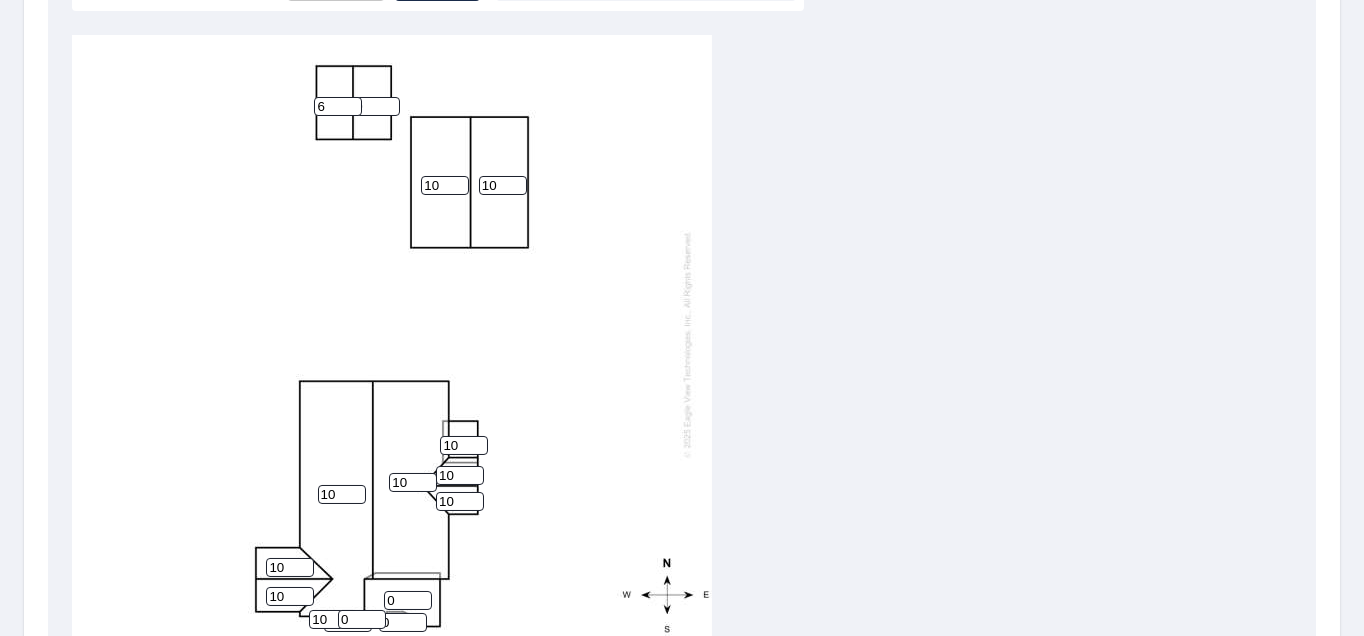 type on "10" 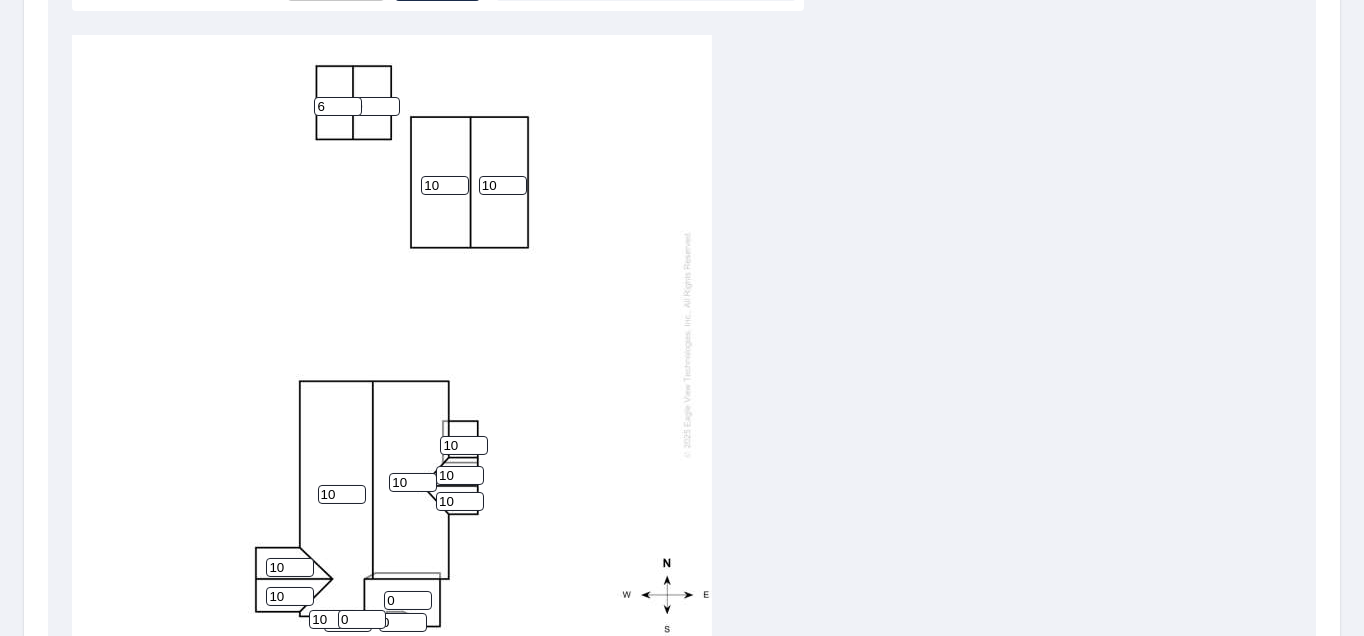 click on "0" at bounding box center [362, 619] 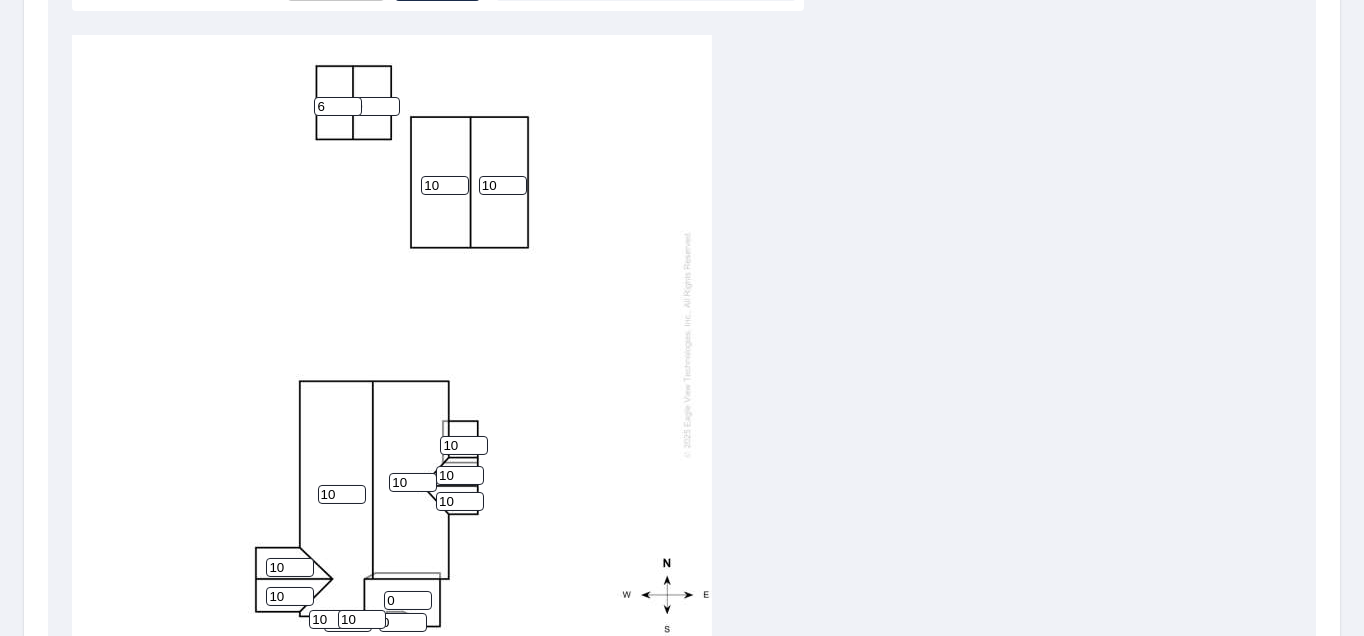 type on "10" 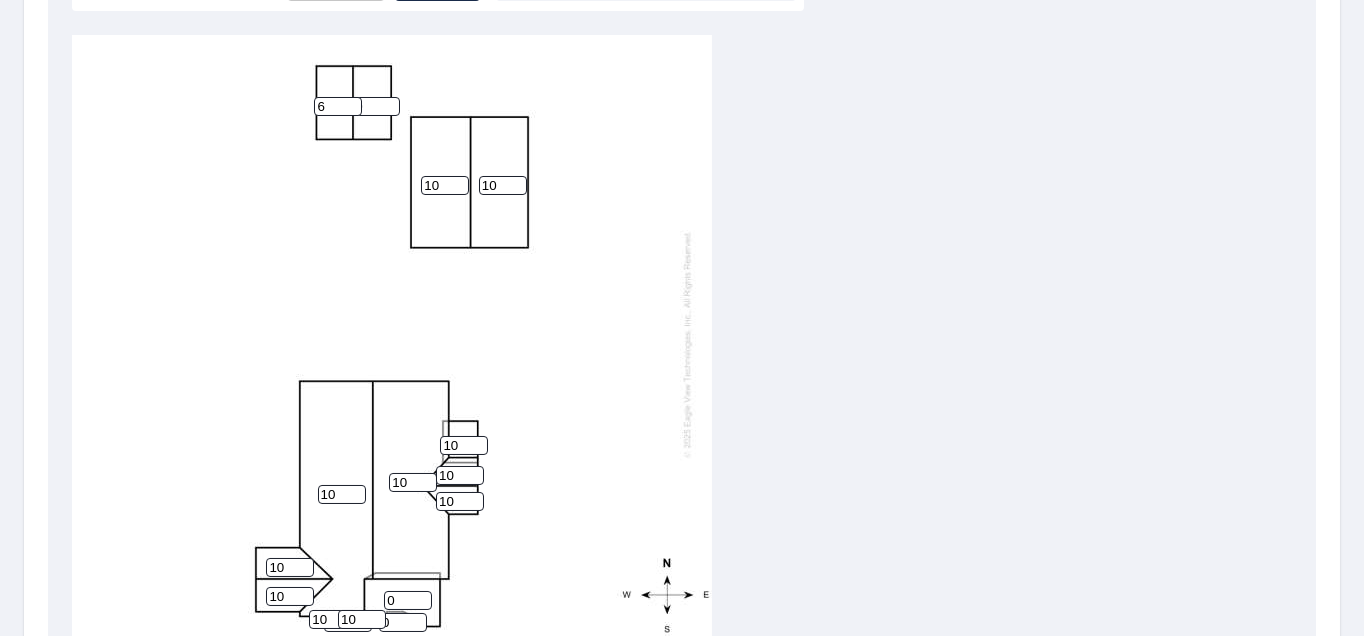 click on "0" at bounding box center [408, 600] 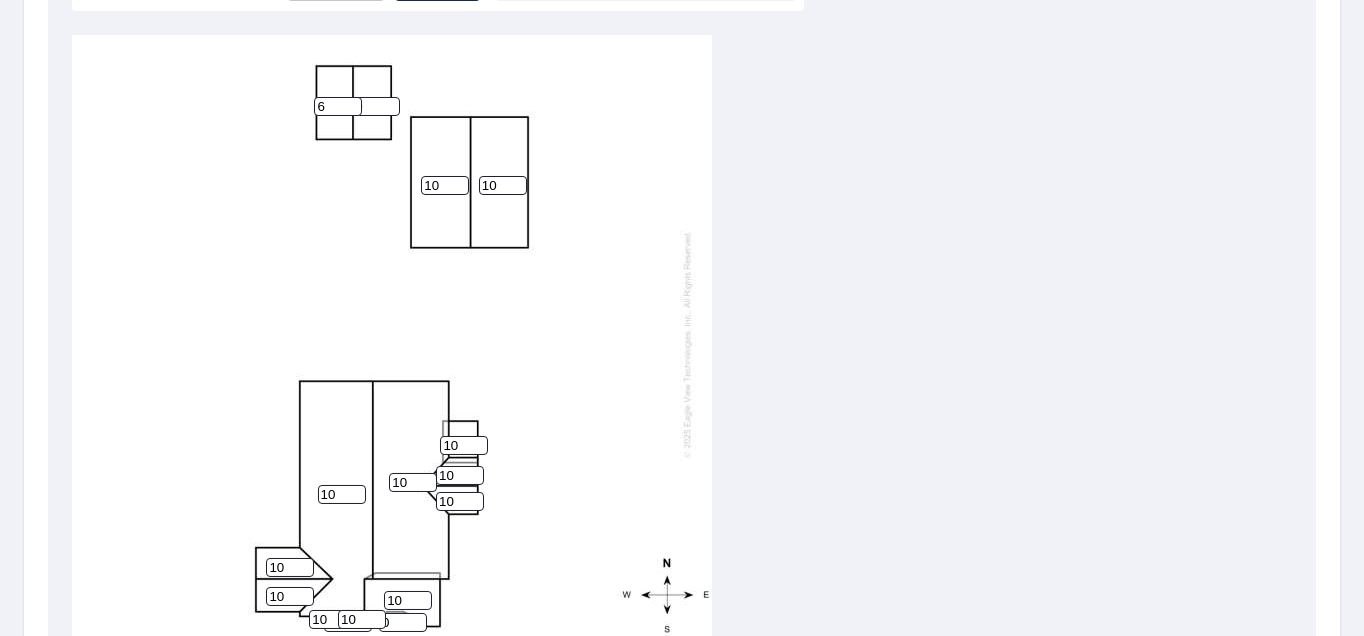 type on "10" 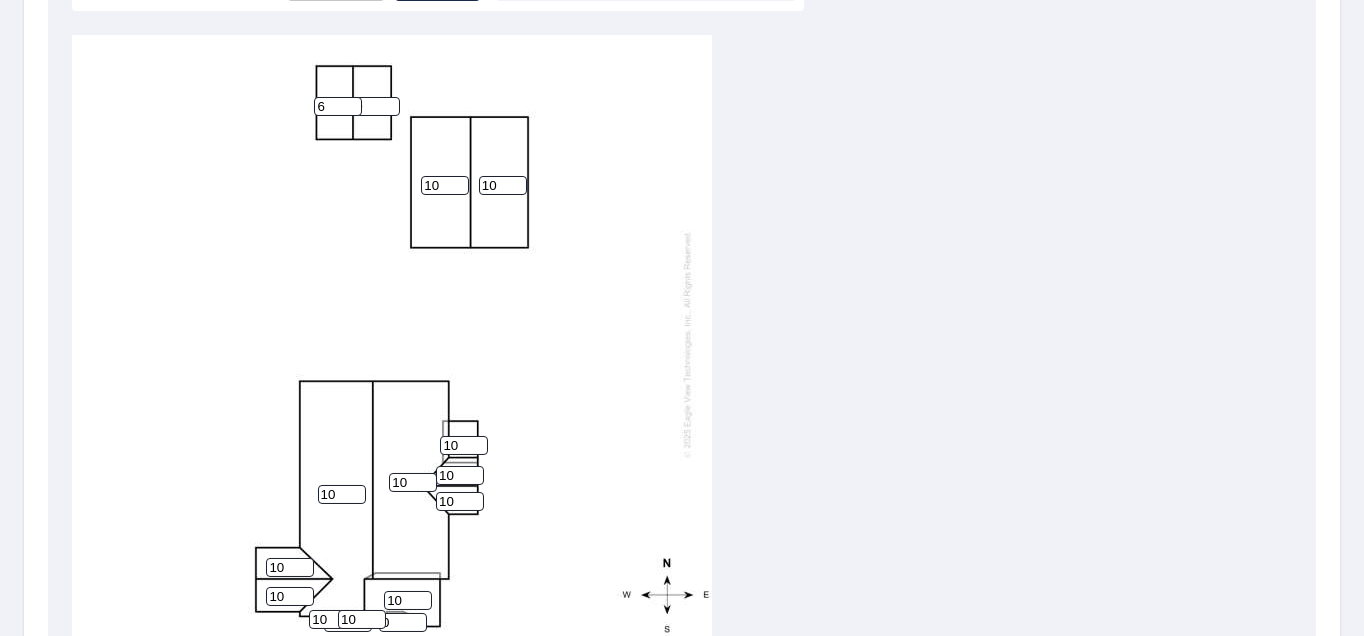 click on "0" at bounding box center [403, 622] 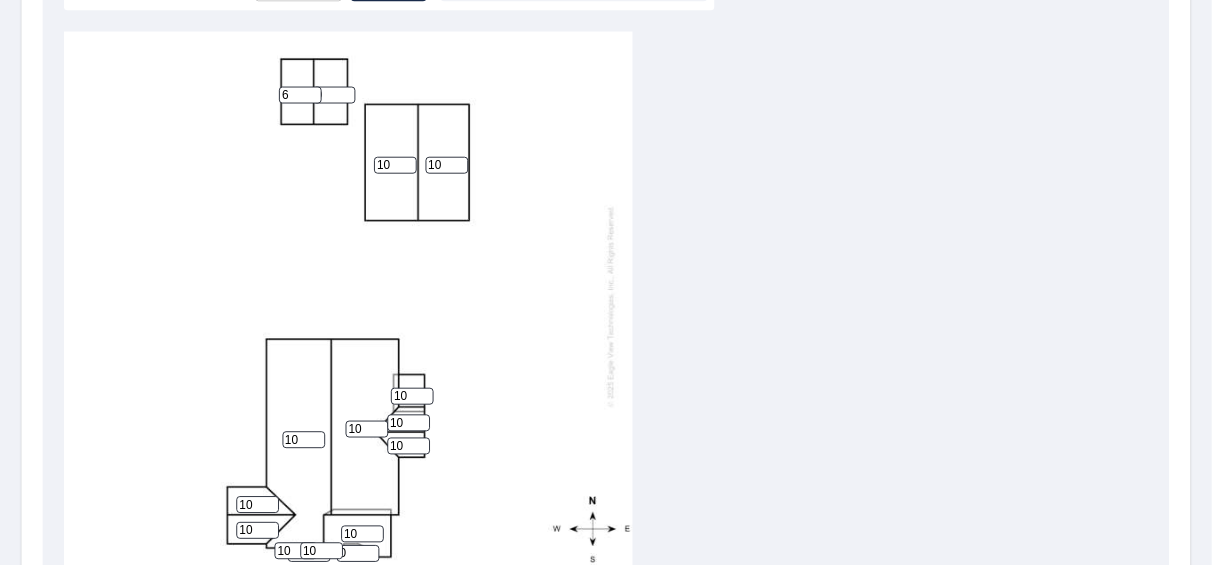scroll, scrollTop: 1018, scrollLeft: 0, axis: vertical 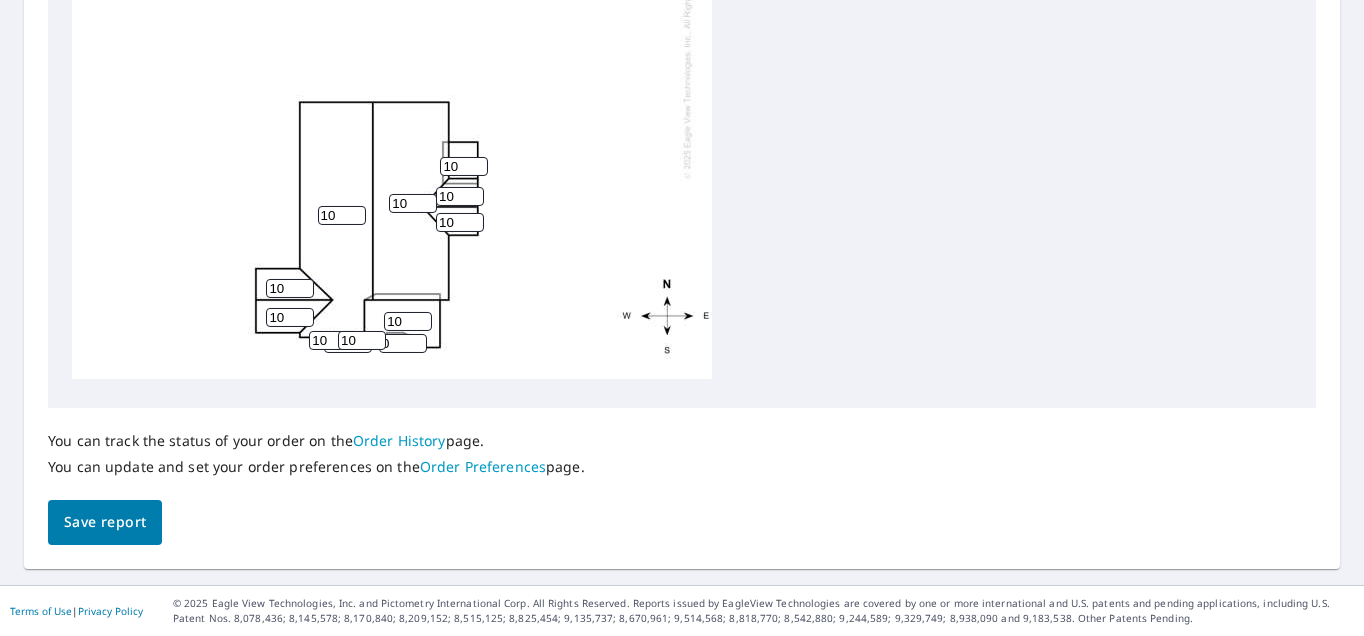 click on "0" at bounding box center (348, 343) 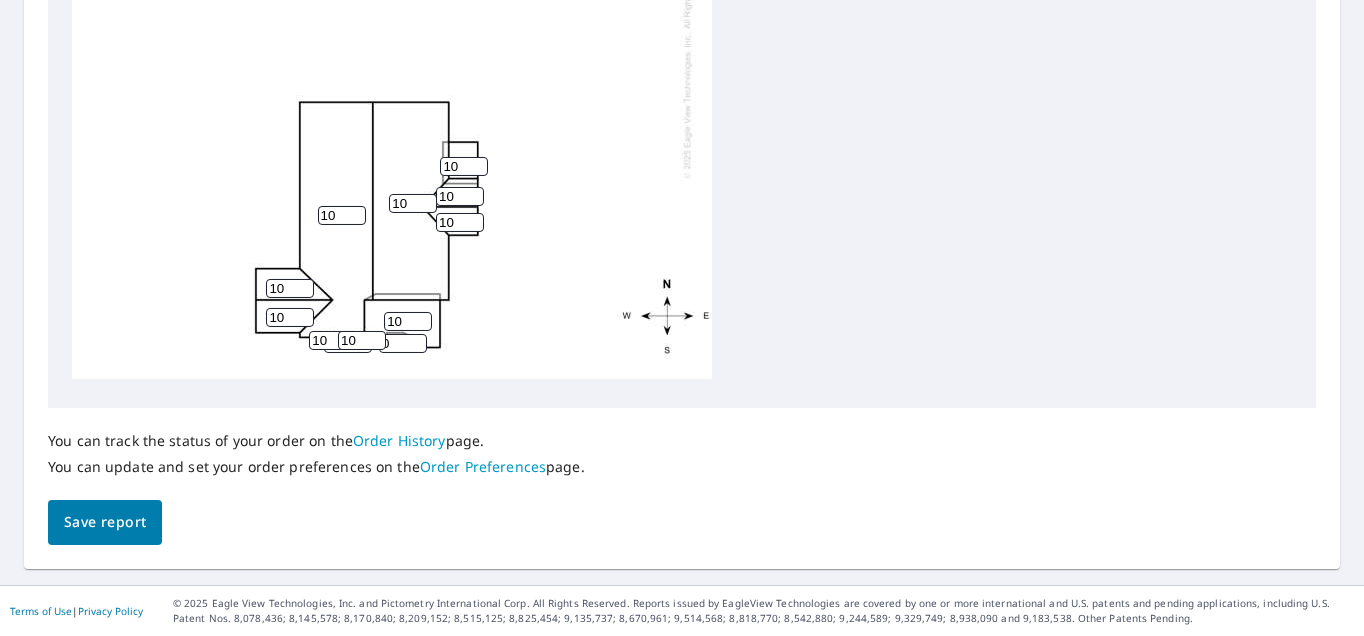 type on "10" 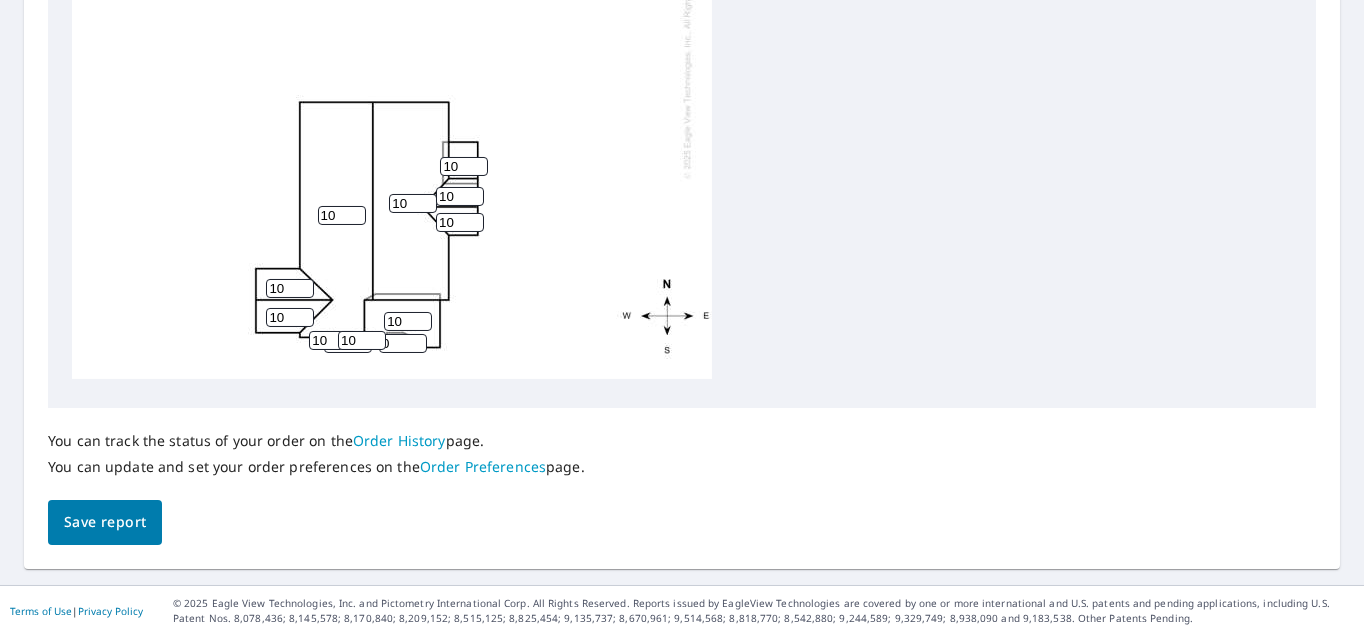 click on "0" at bounding box center (403, 343) 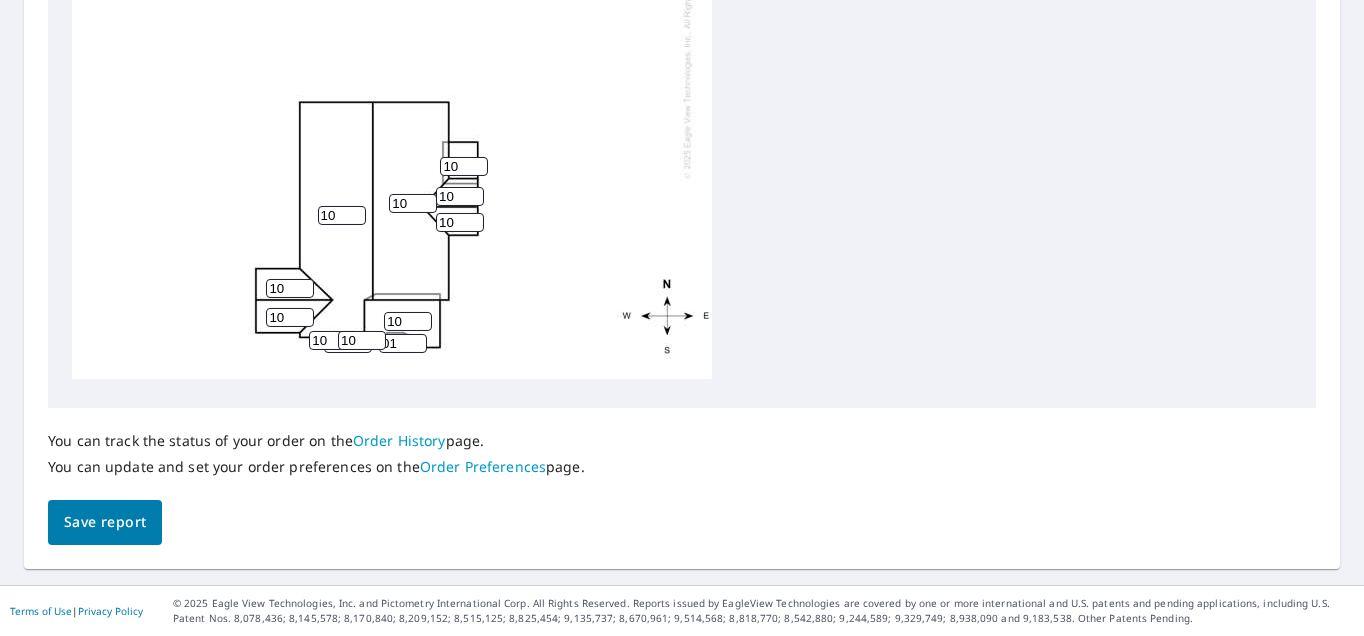 type on "0" 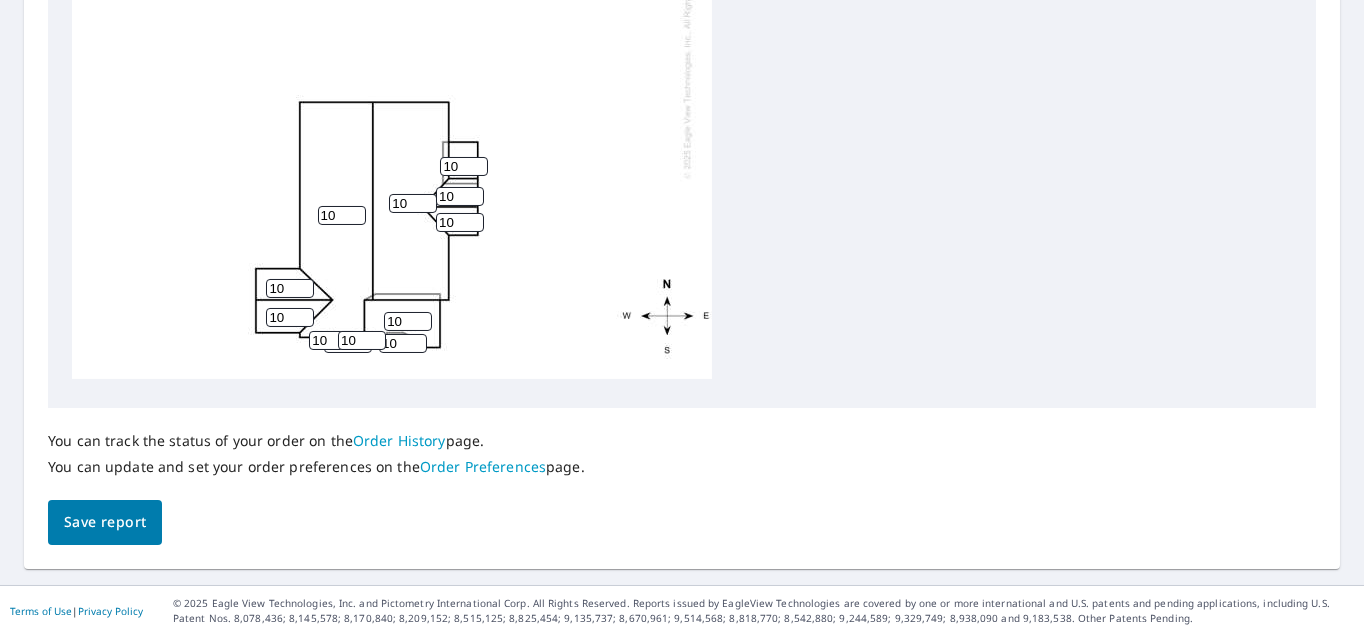 type on "10" 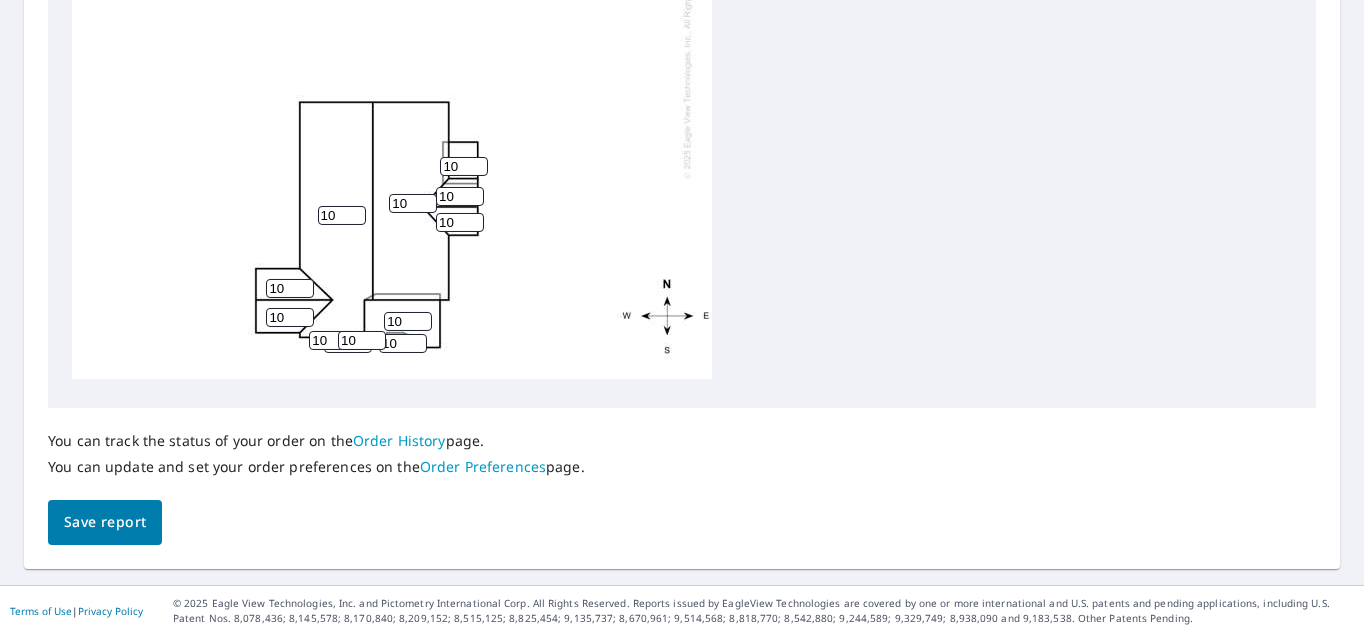 click on "10 10 10 10 10 0 6 10 10 10 10 10 10 10 10 10" at bounding box center [392, 65] 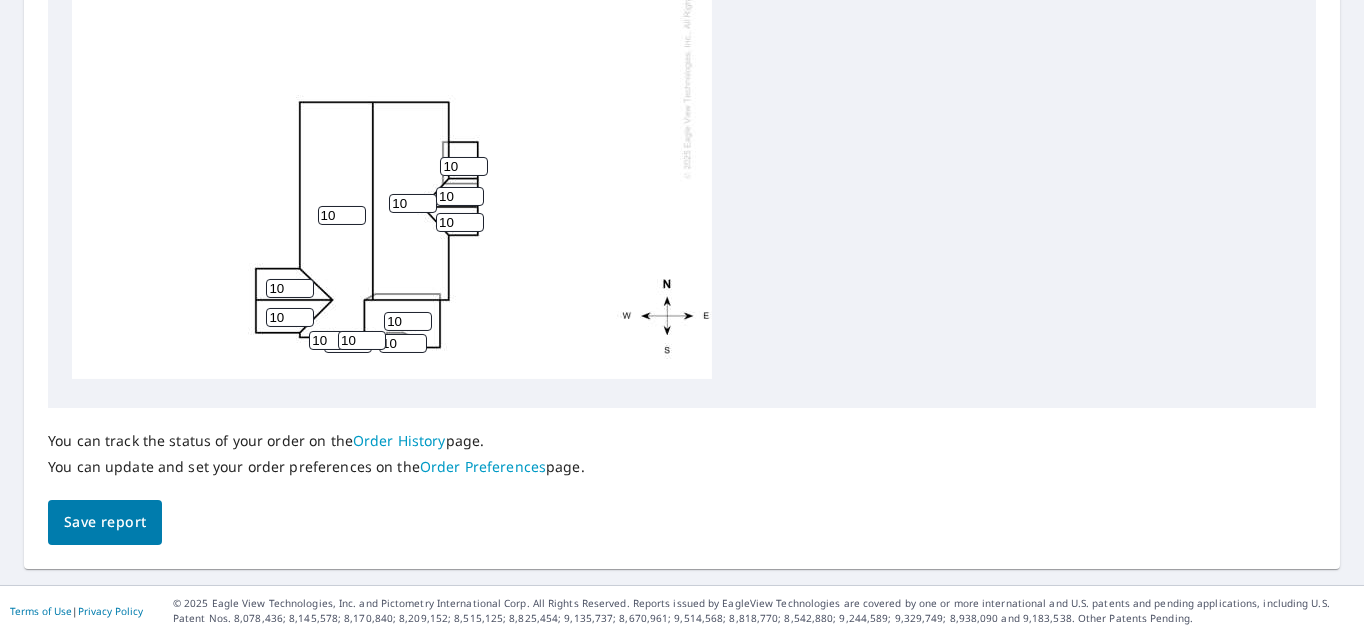 type on "0" 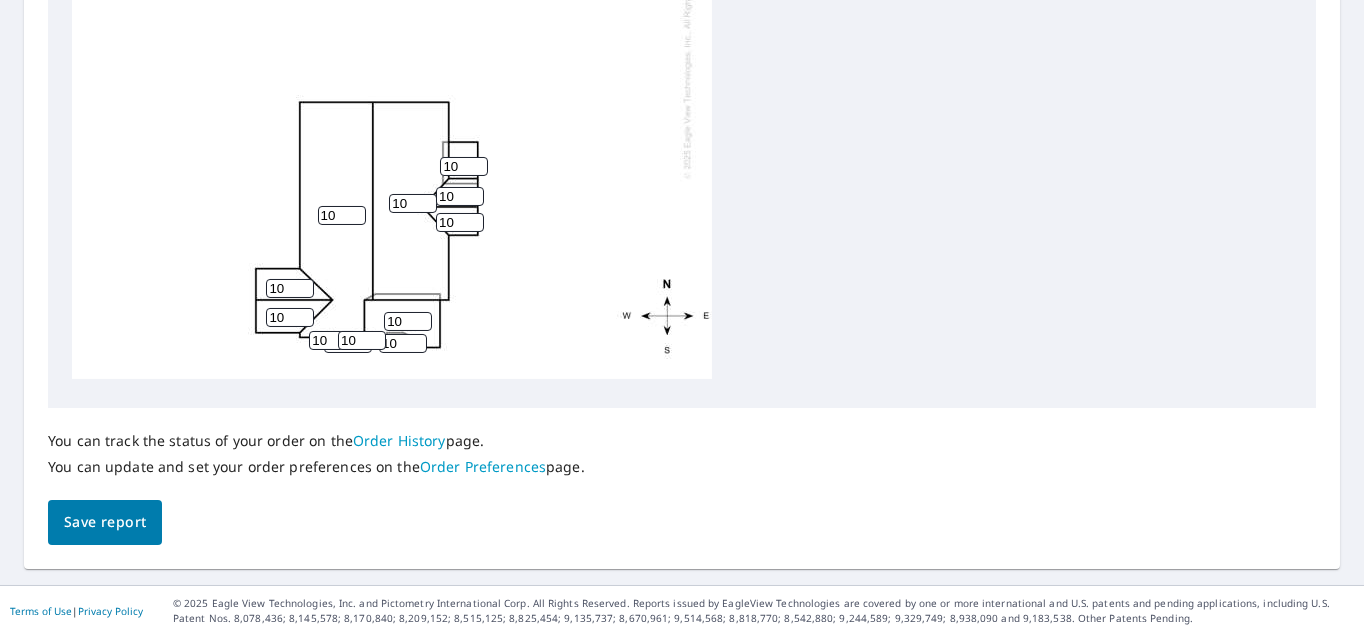 click on "0" at bounding box center (348, 343) 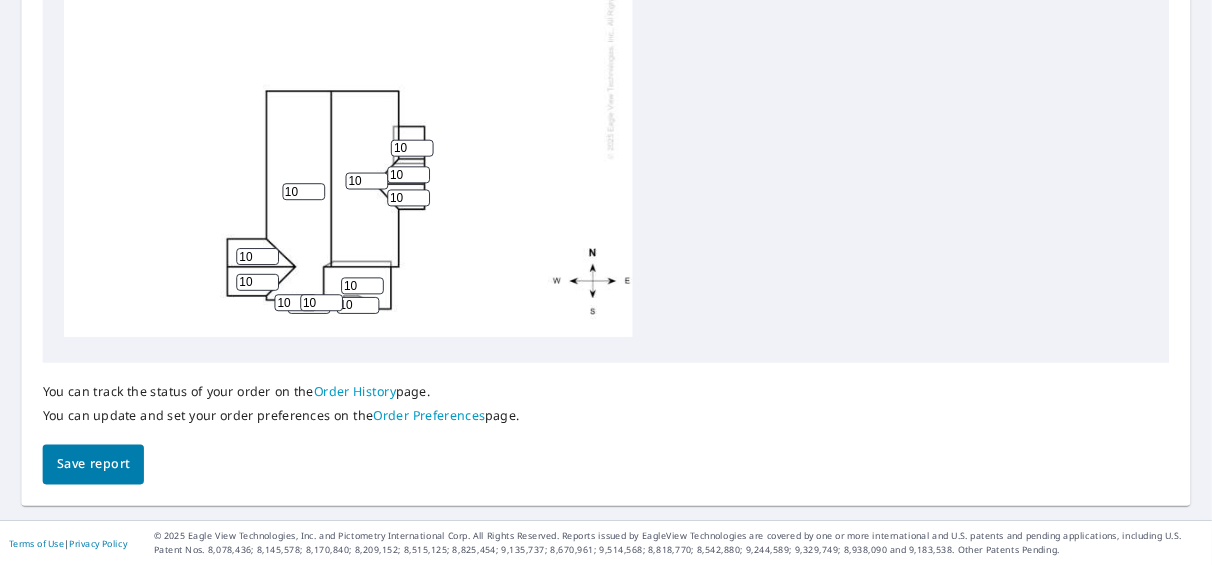 scroll, scrollTop: 1018, scrollLeft: 0, axis: vertical 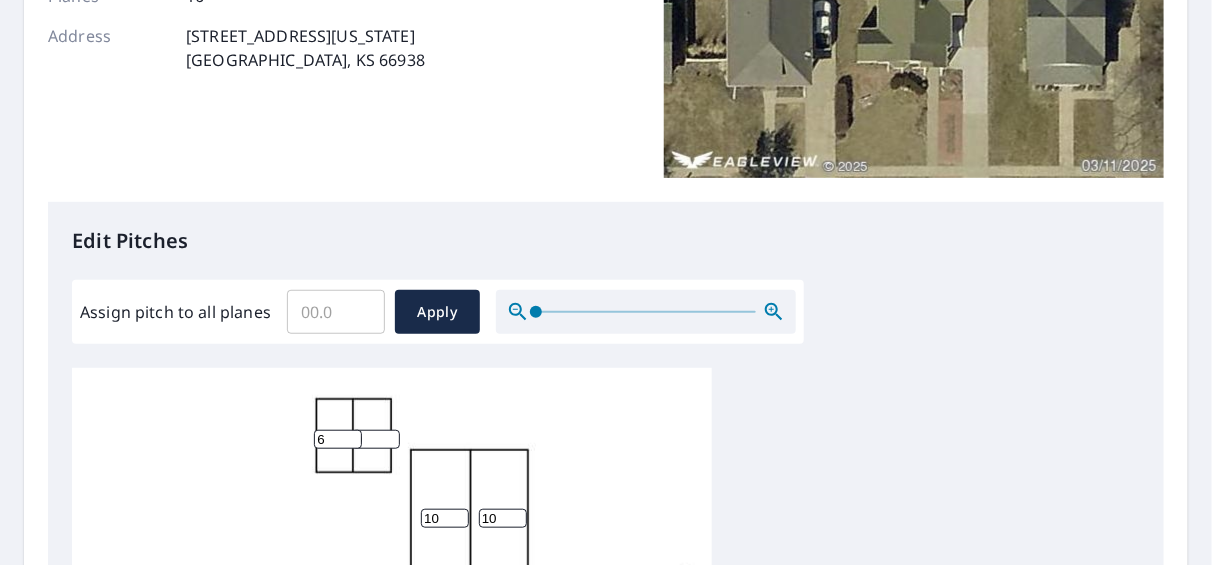 type on "10" 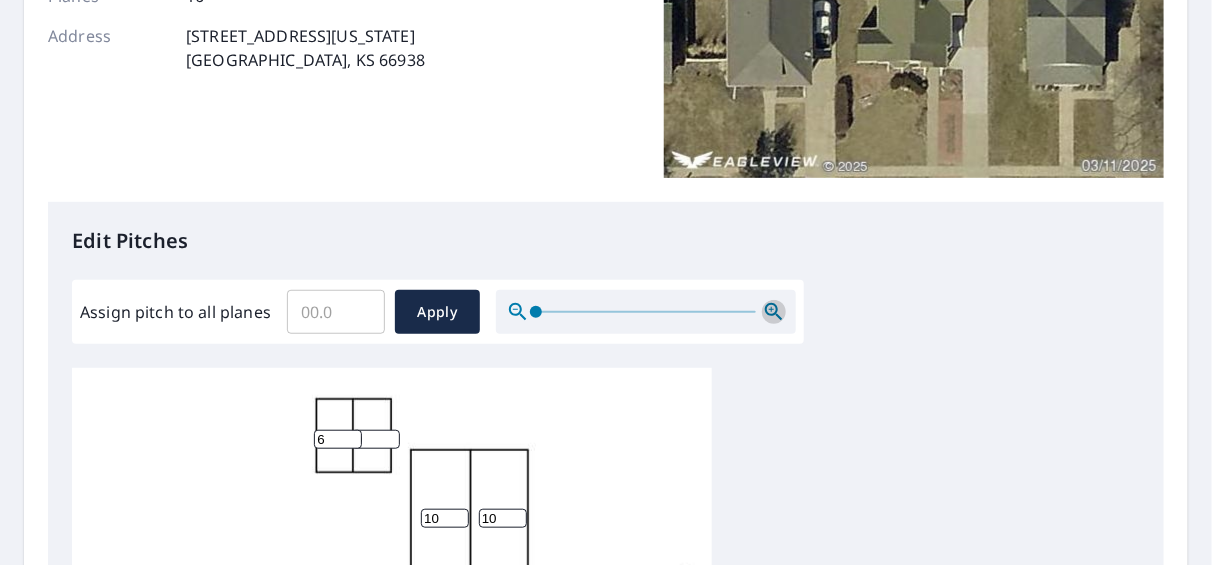 click 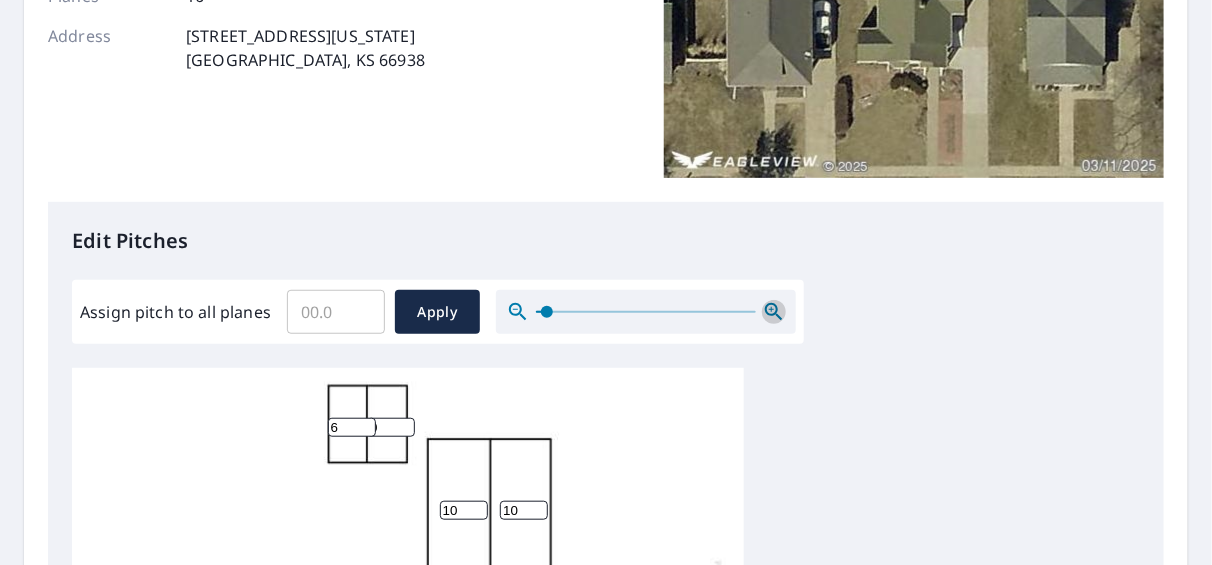 click 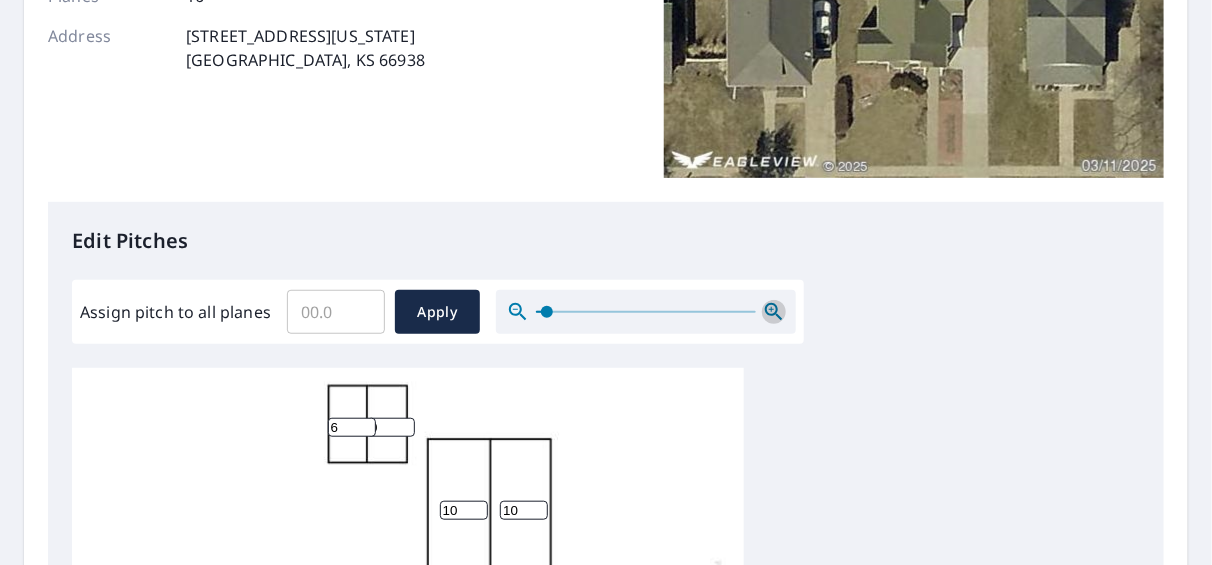 click 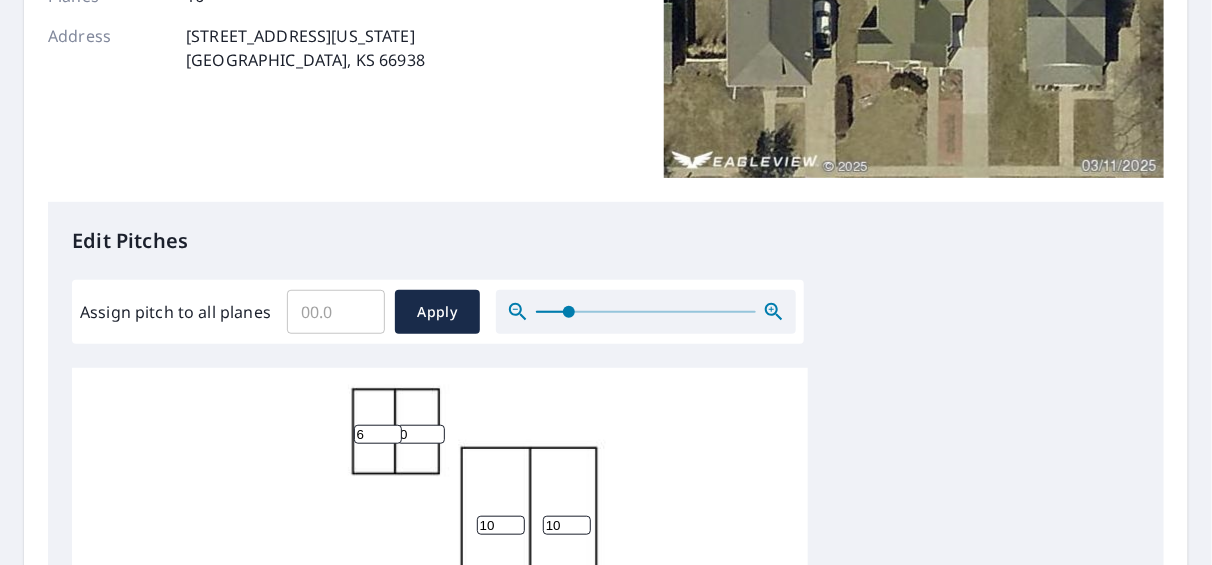 click 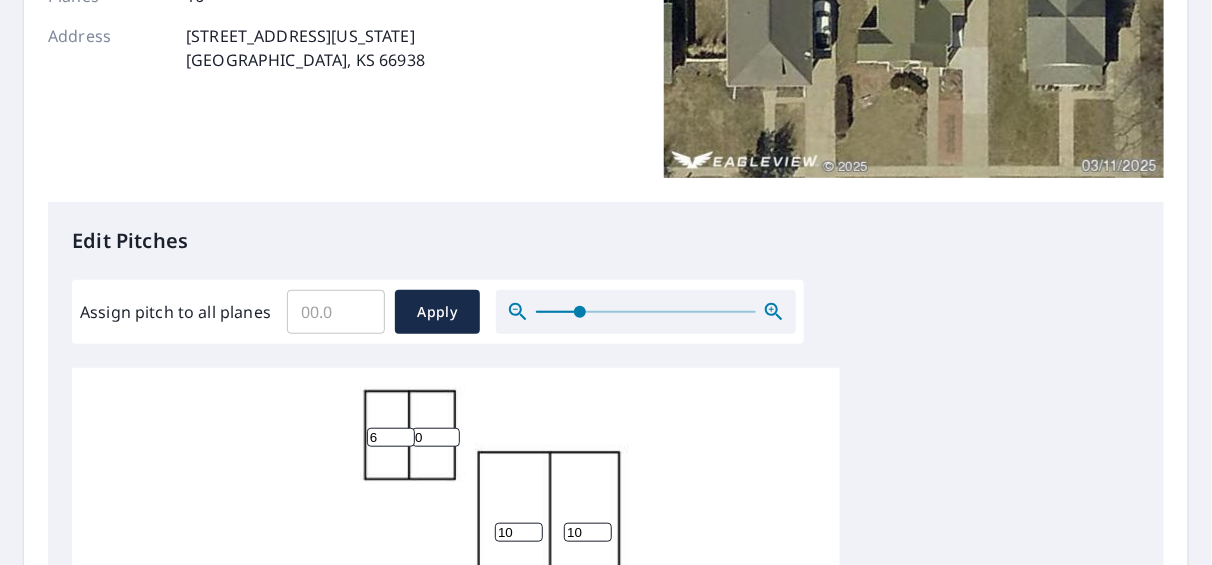 click 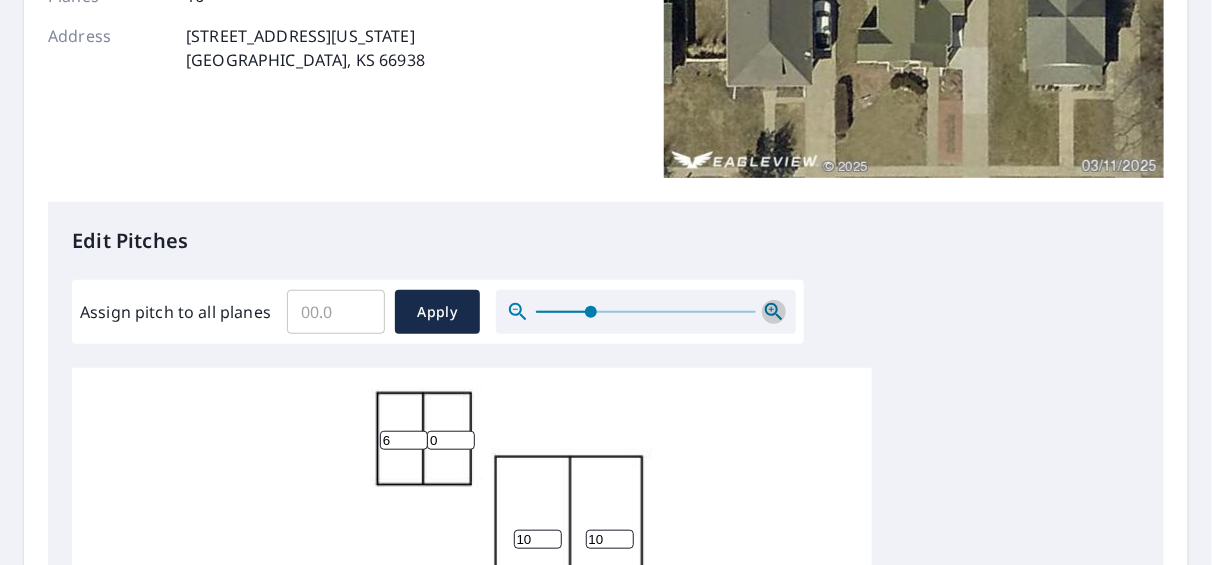 click 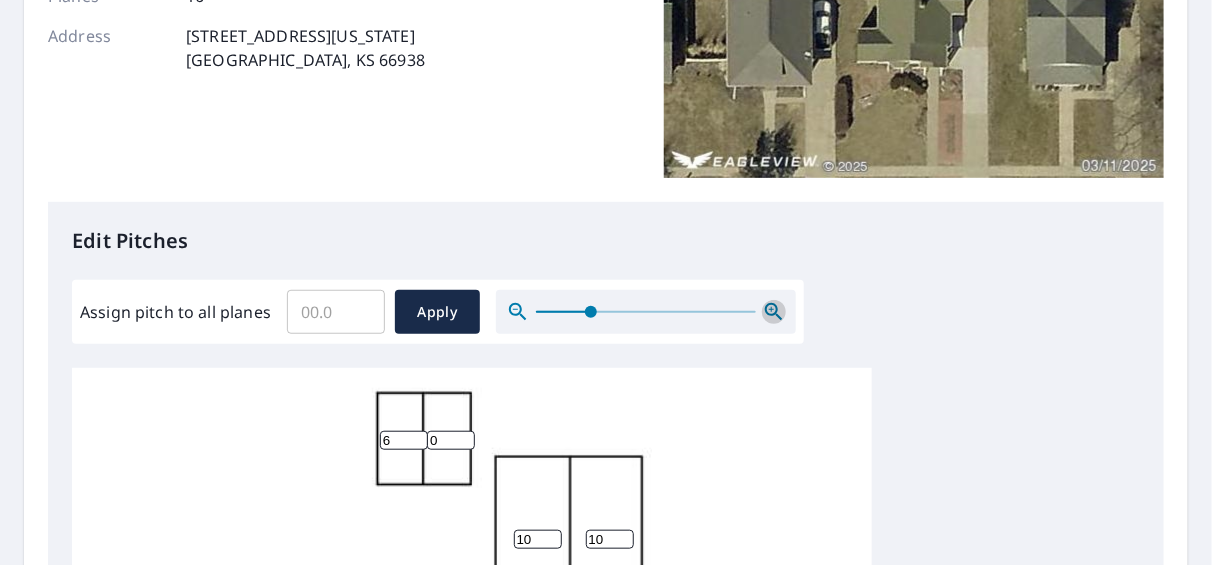 click 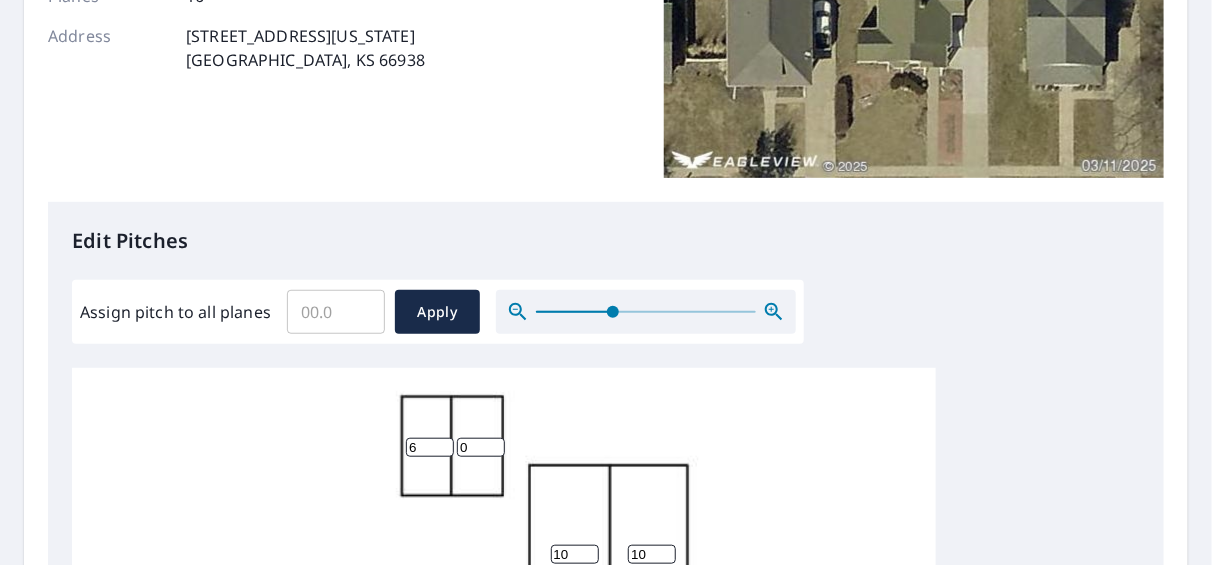click 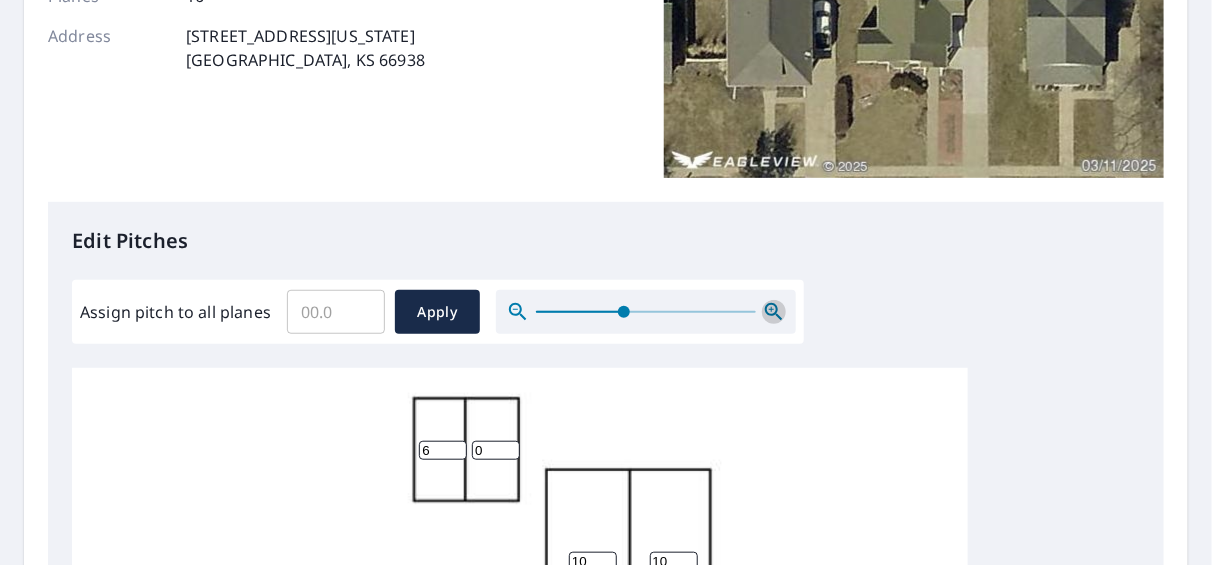 click 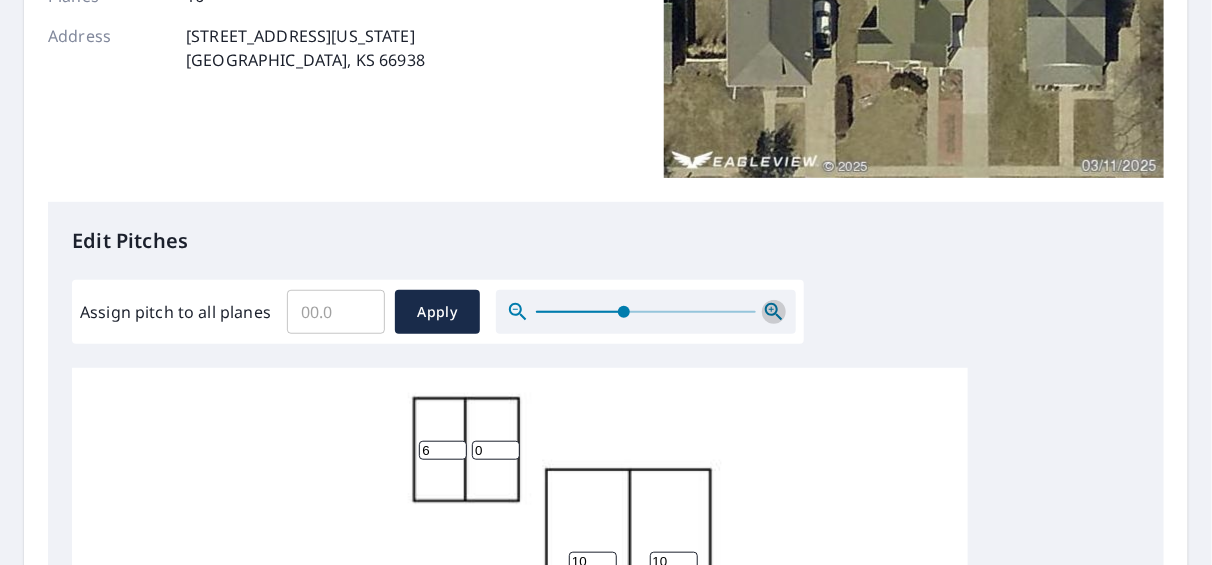 click 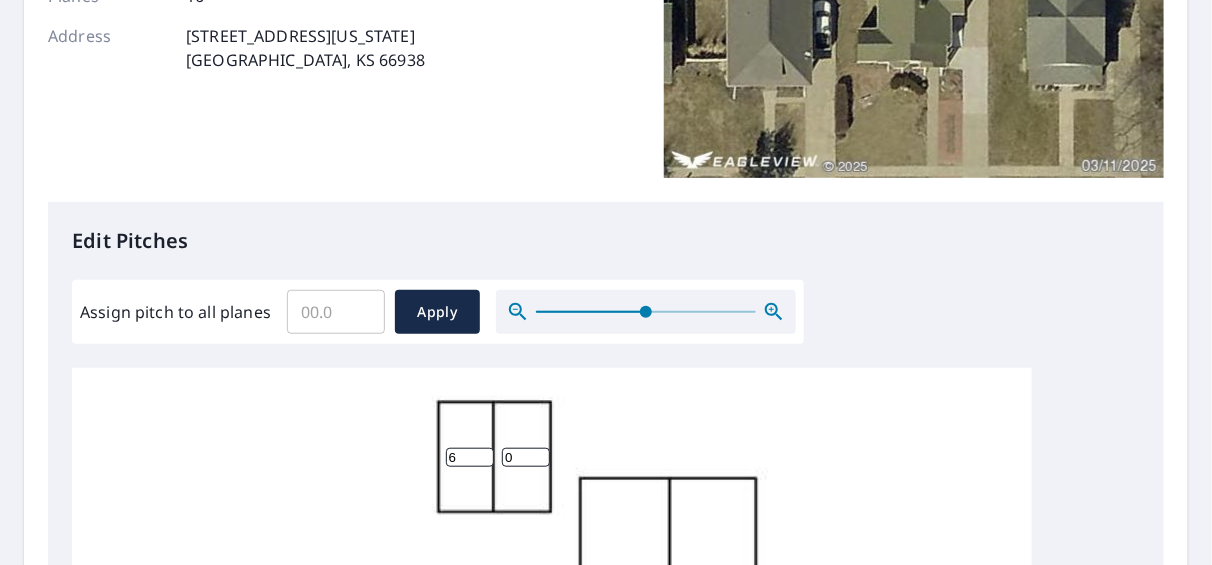click 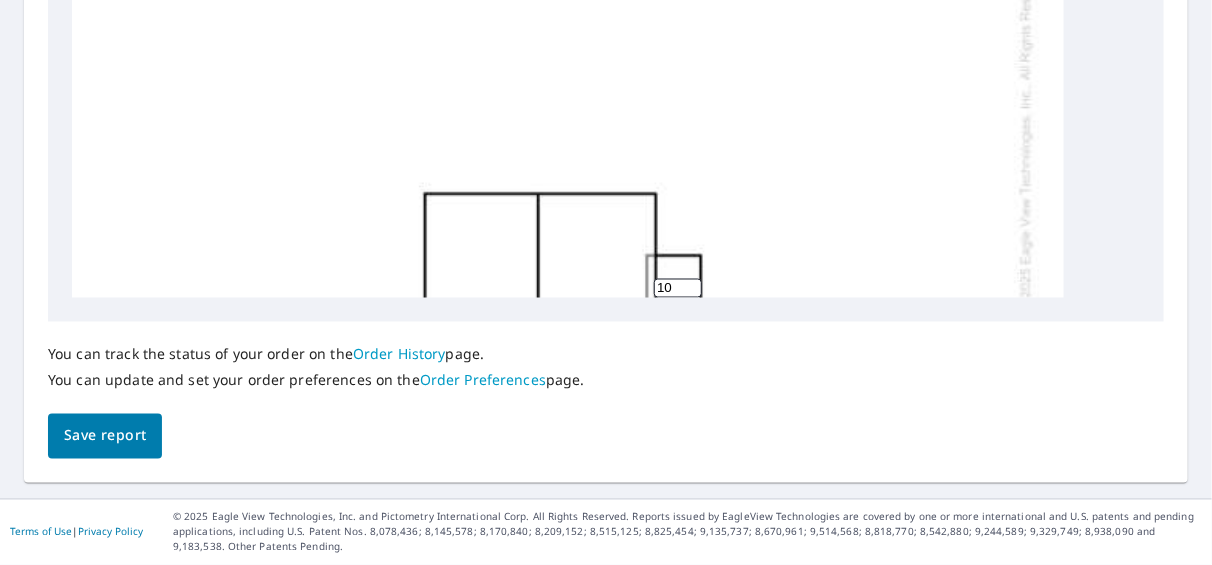 scroll, scrollTop: 1088, scrollLeft: 0, axis: vertical 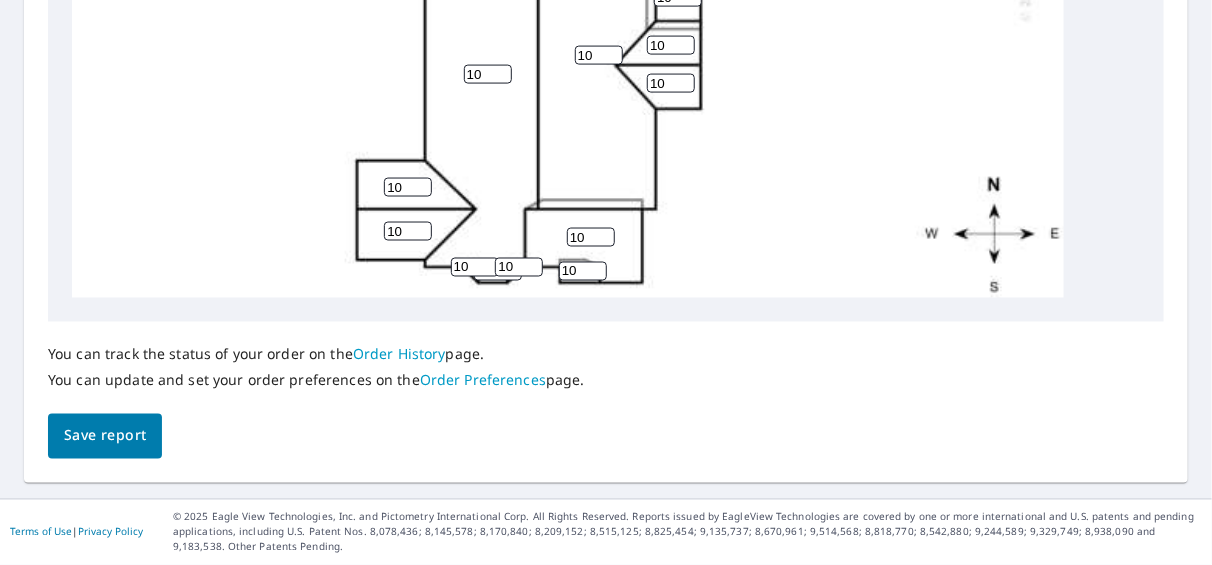 type 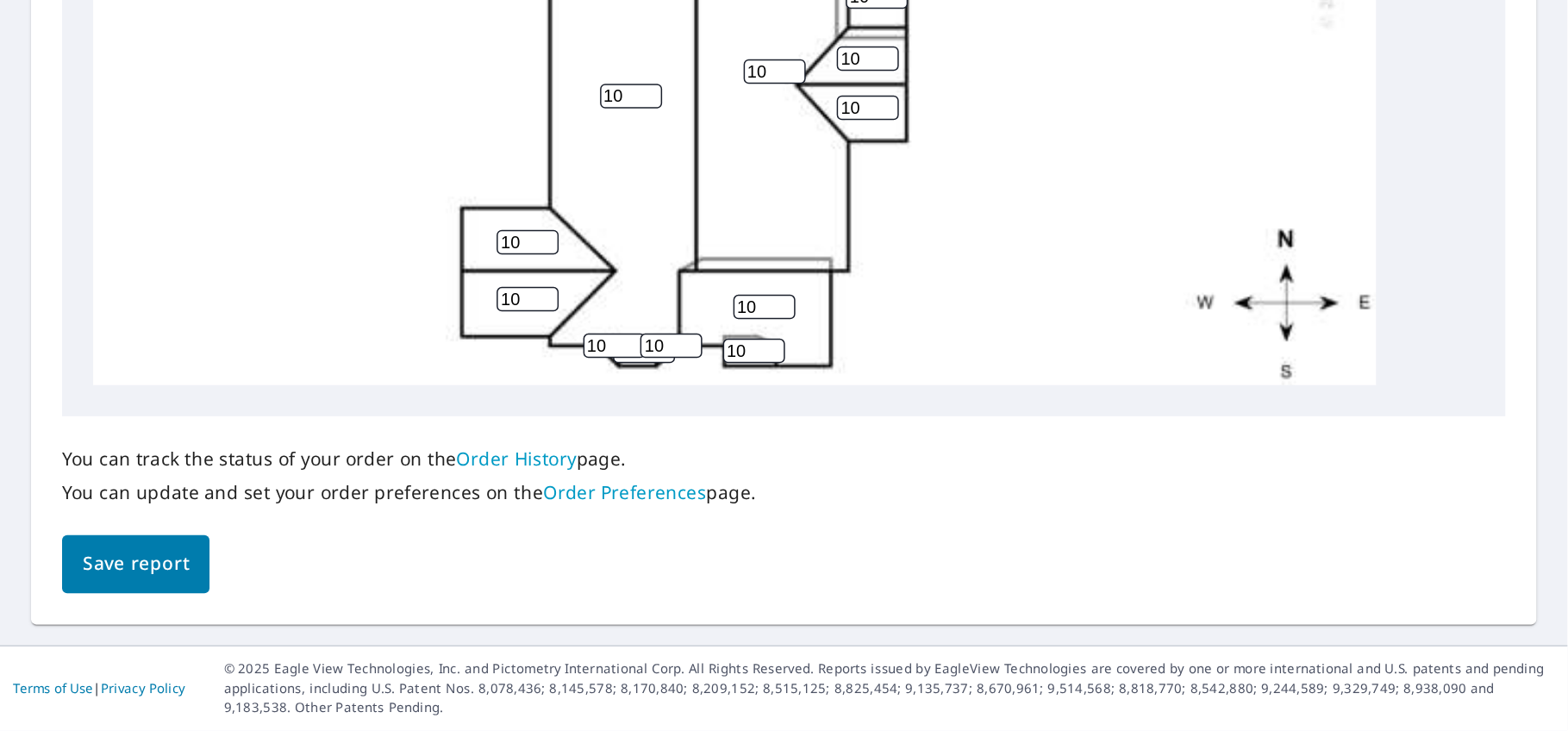 scroll, scrollTop: 674, scrollLeft: 0, axis: vertical 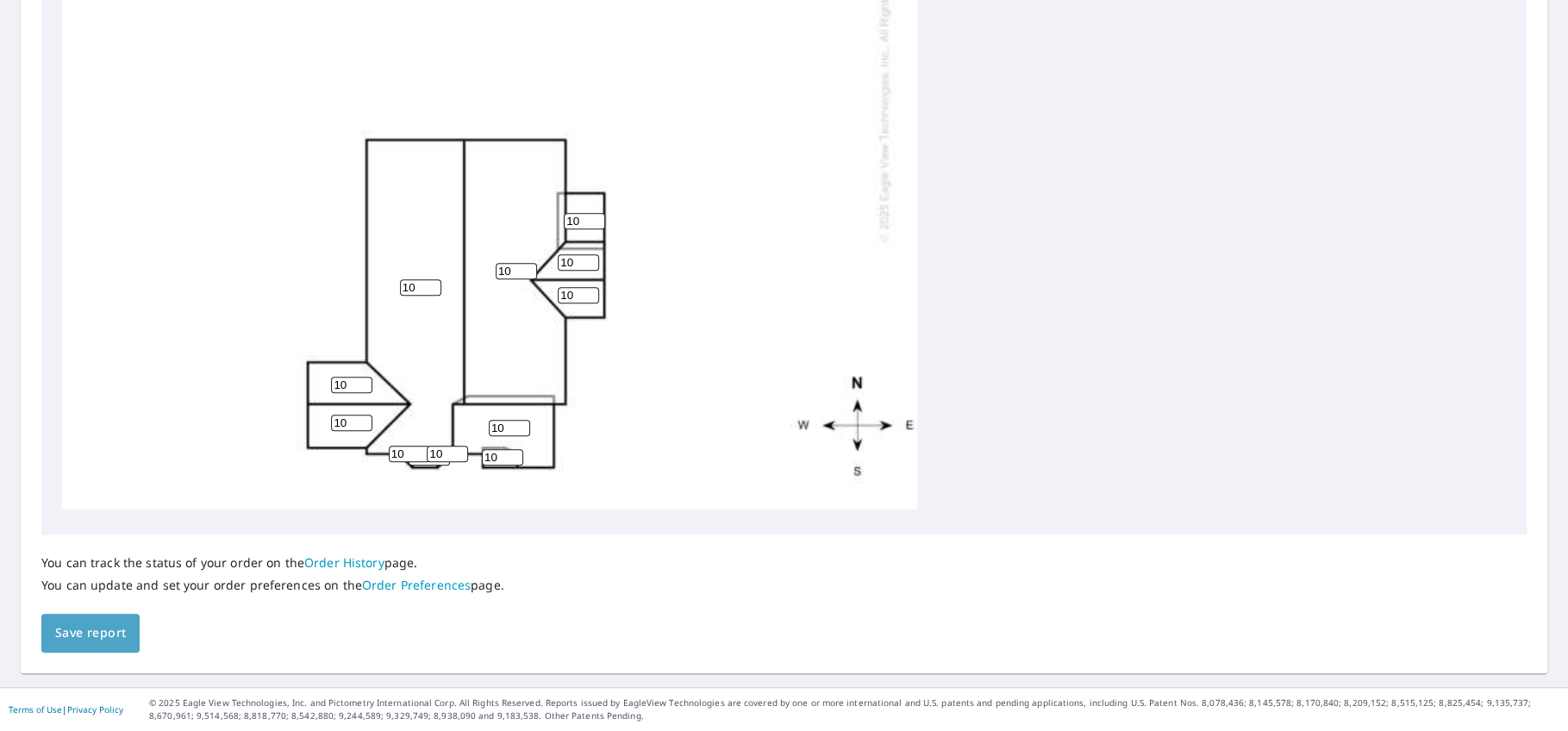 click on "Save report" at bounding box center [91, 633] 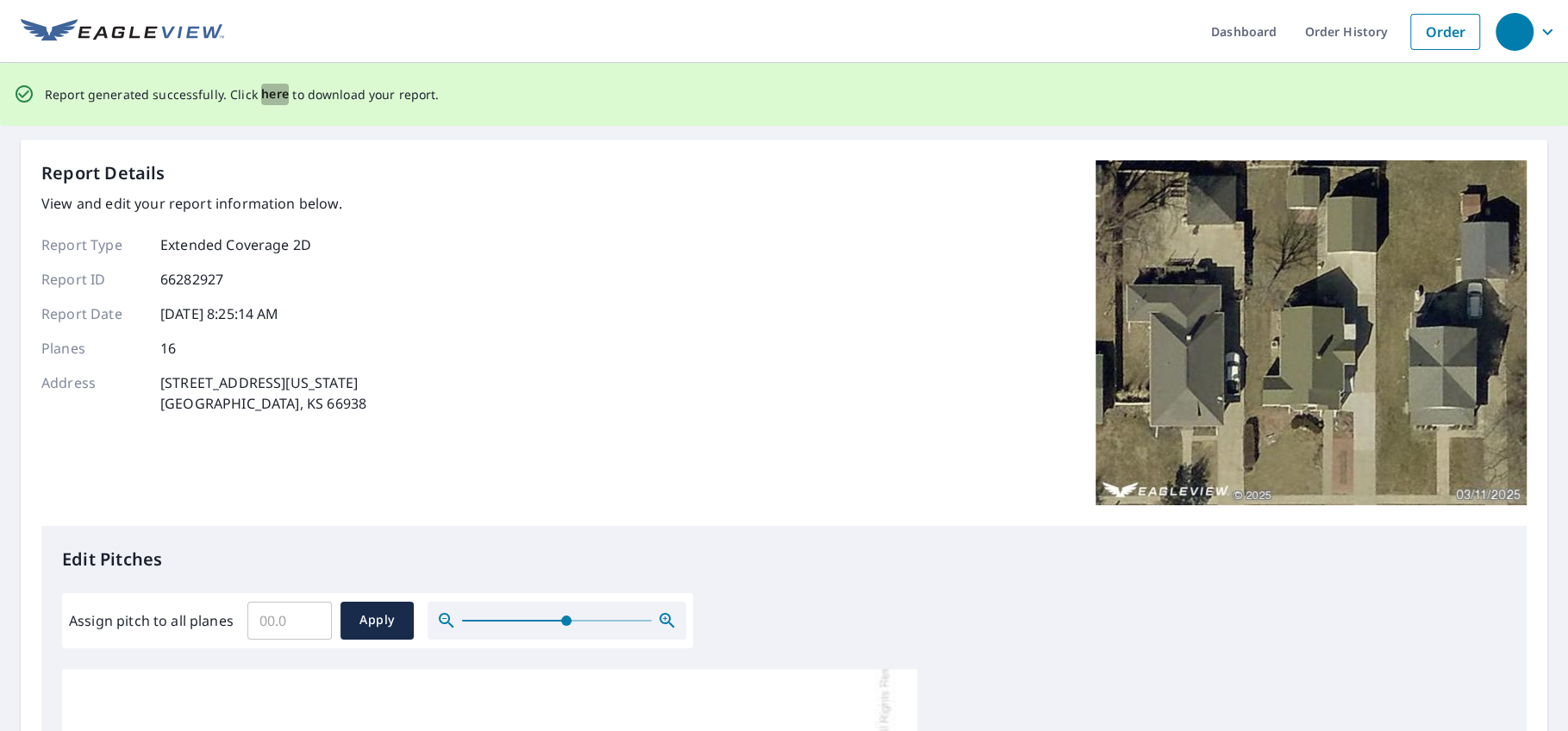 click on "here" at bounding box center (275, 94) 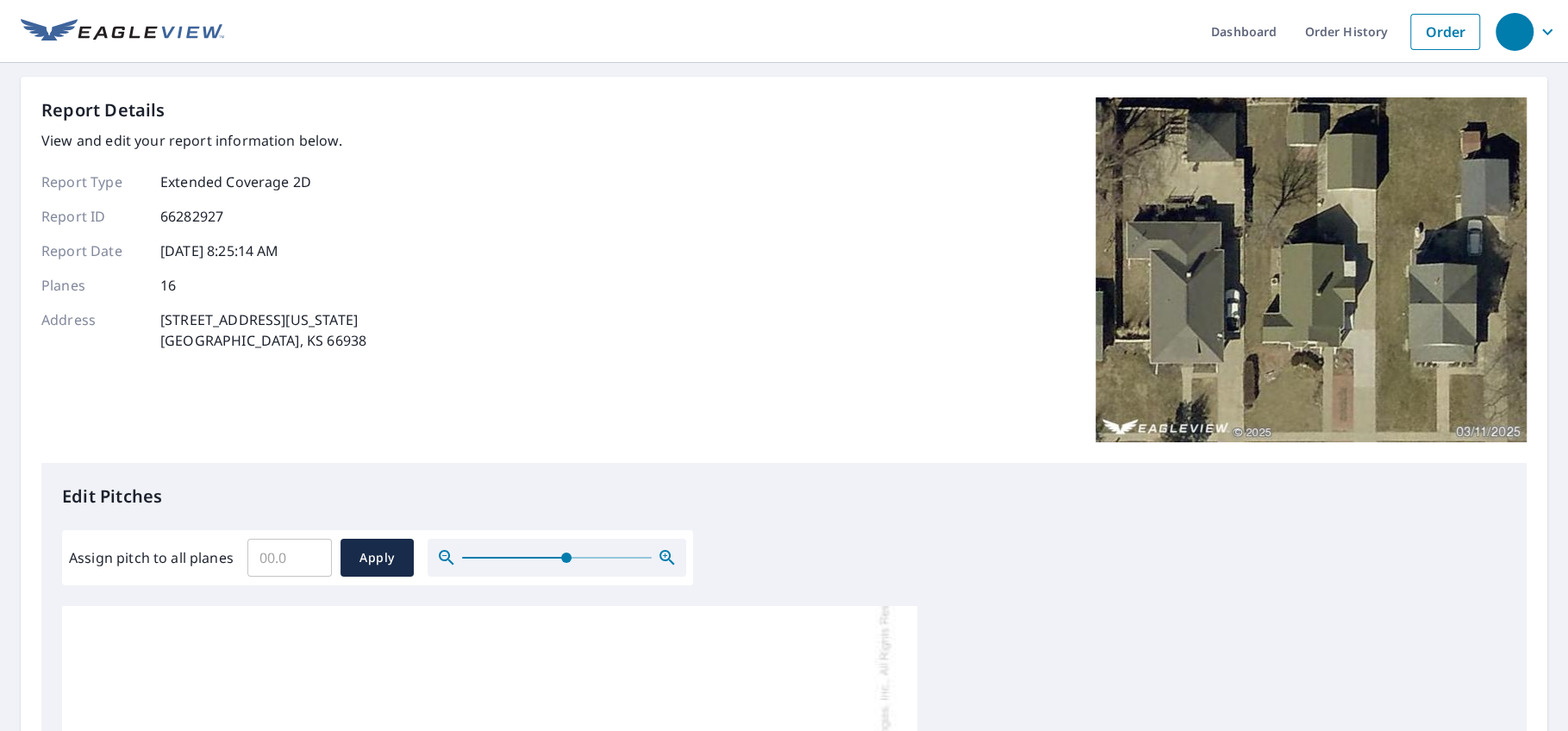 click on "Report Details View and edit your report information below. Report Type Extended Coverage 2D Report ID 66282927 Report Date [DATE] 8:25:14 AM Planes 16 Address [STREET_ADDRESS][US_STATE][PERSON_NAME]" at bounding box center (784, 280) 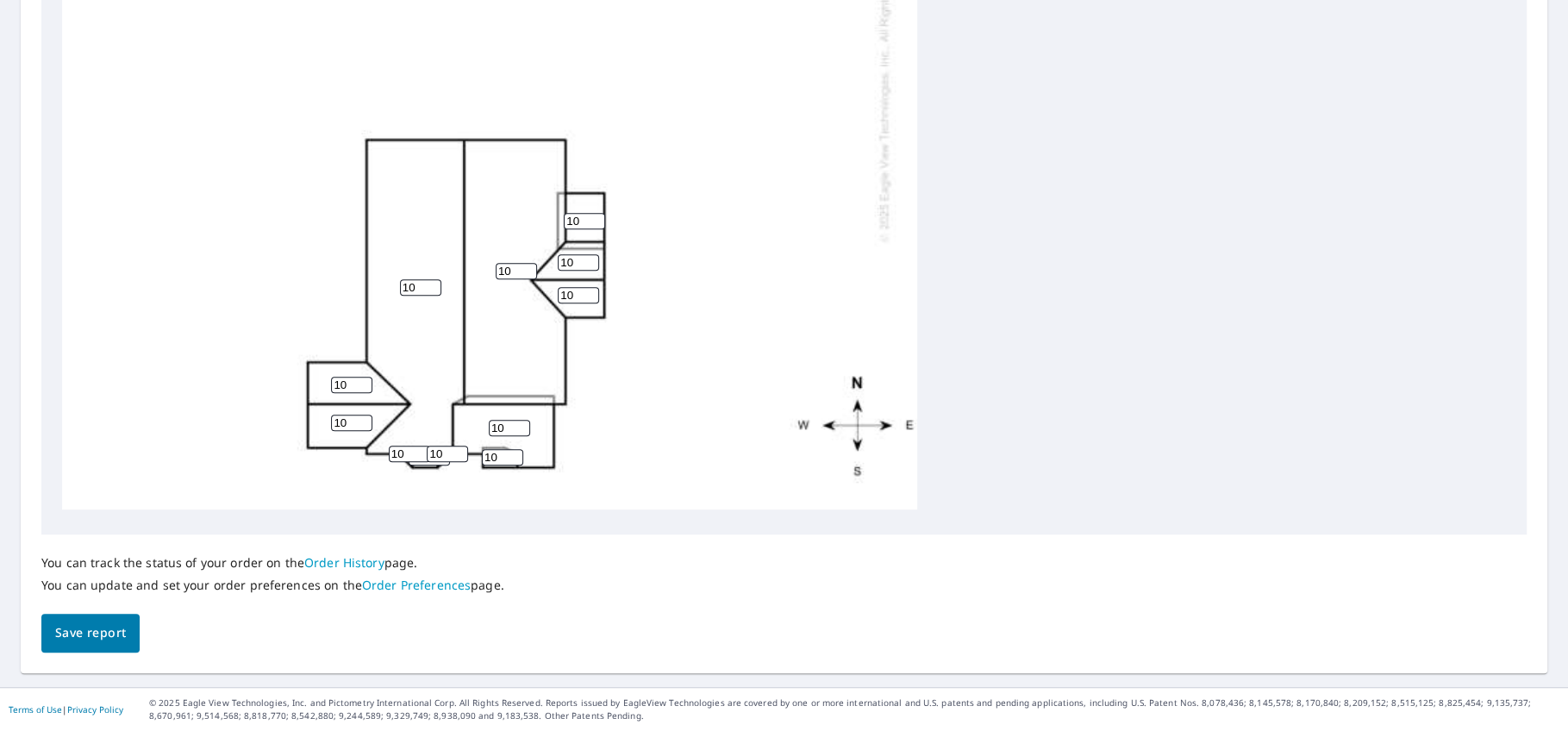 click on "Save report" at bounding box center (91, 633) 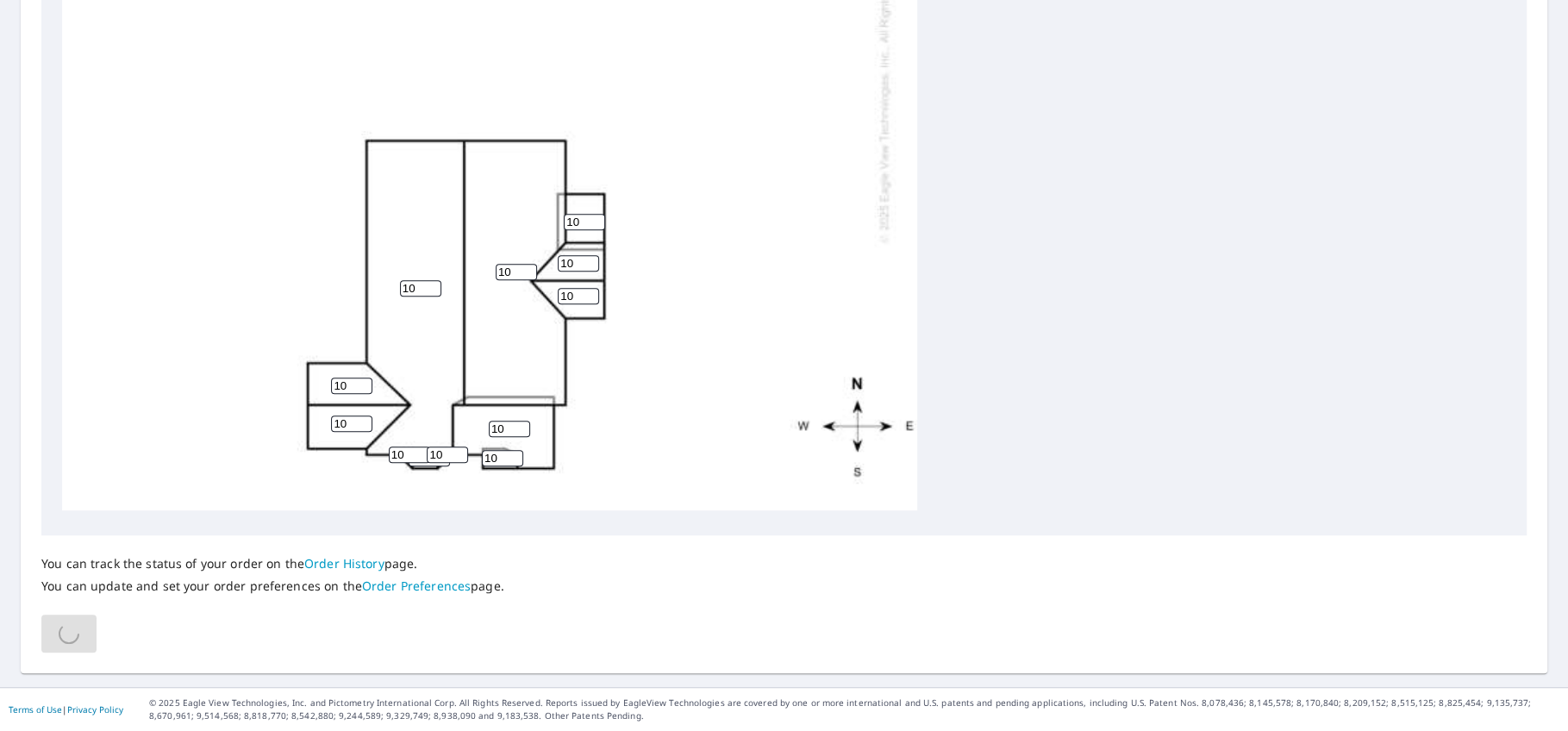 scroll, scrollTop: 0, scrollLeft: 0, axis: both 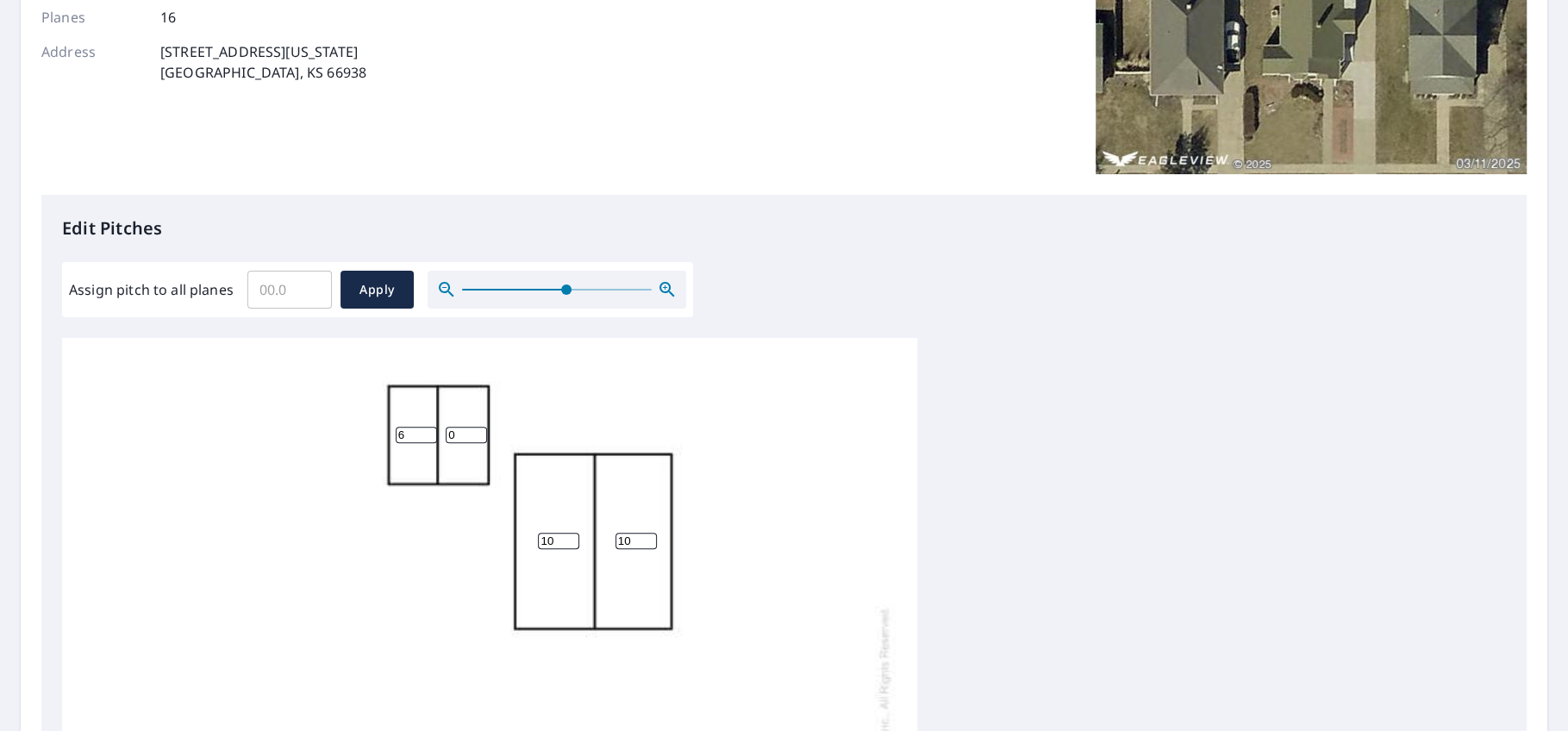 click on "0" at bounding box center (466, 434) 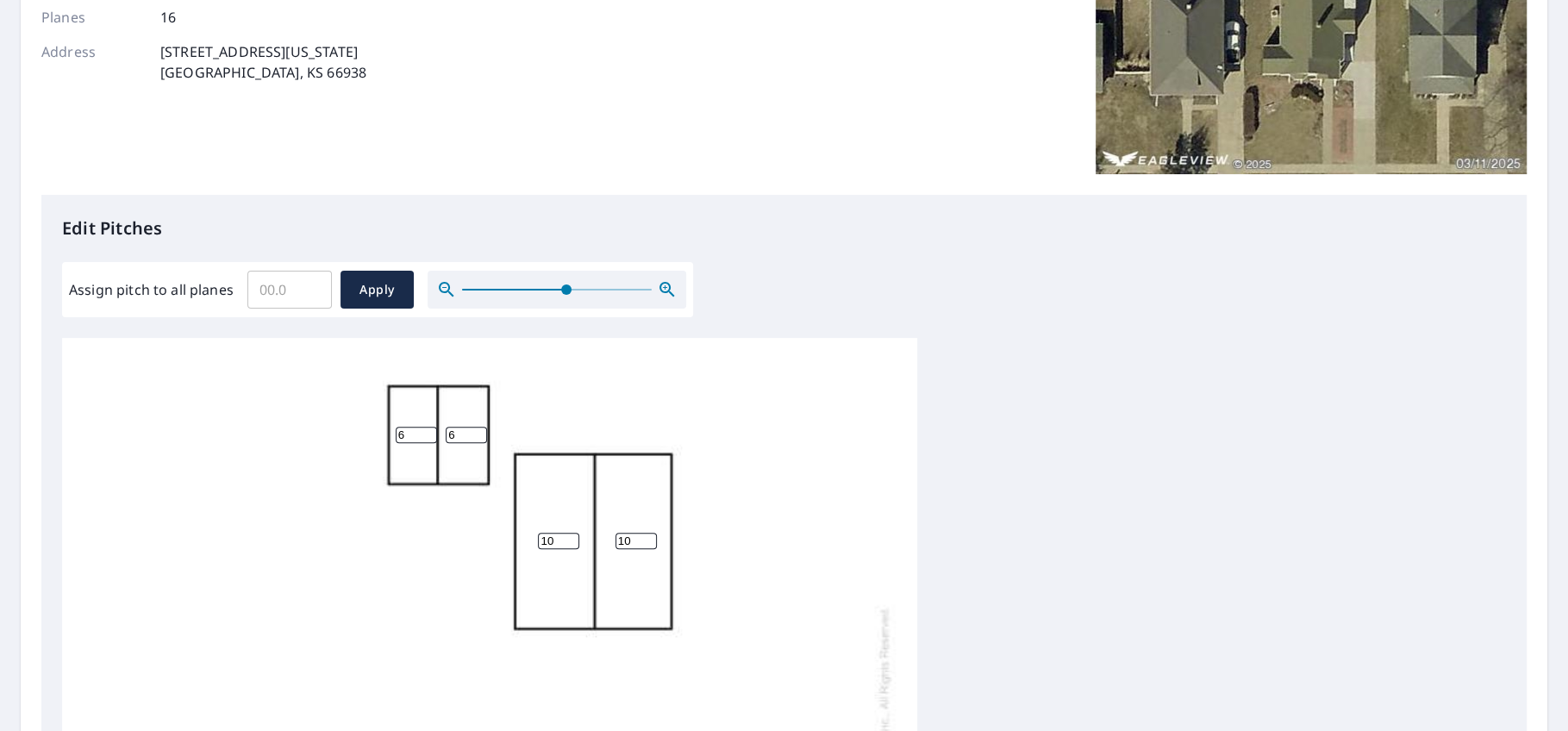 scroll, scrollTop: 328, scrollLeft: 0, axis: vertical 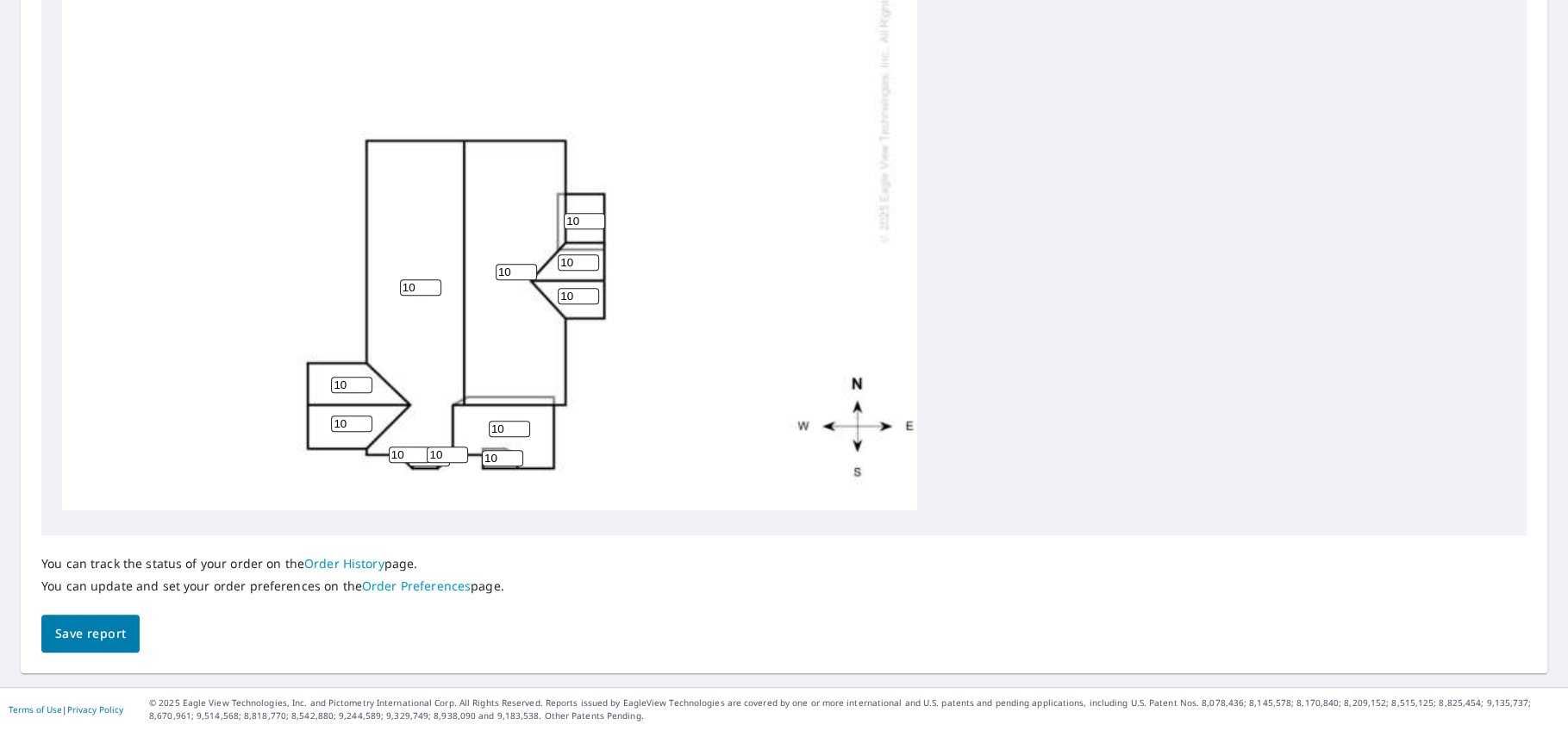 type on "6" 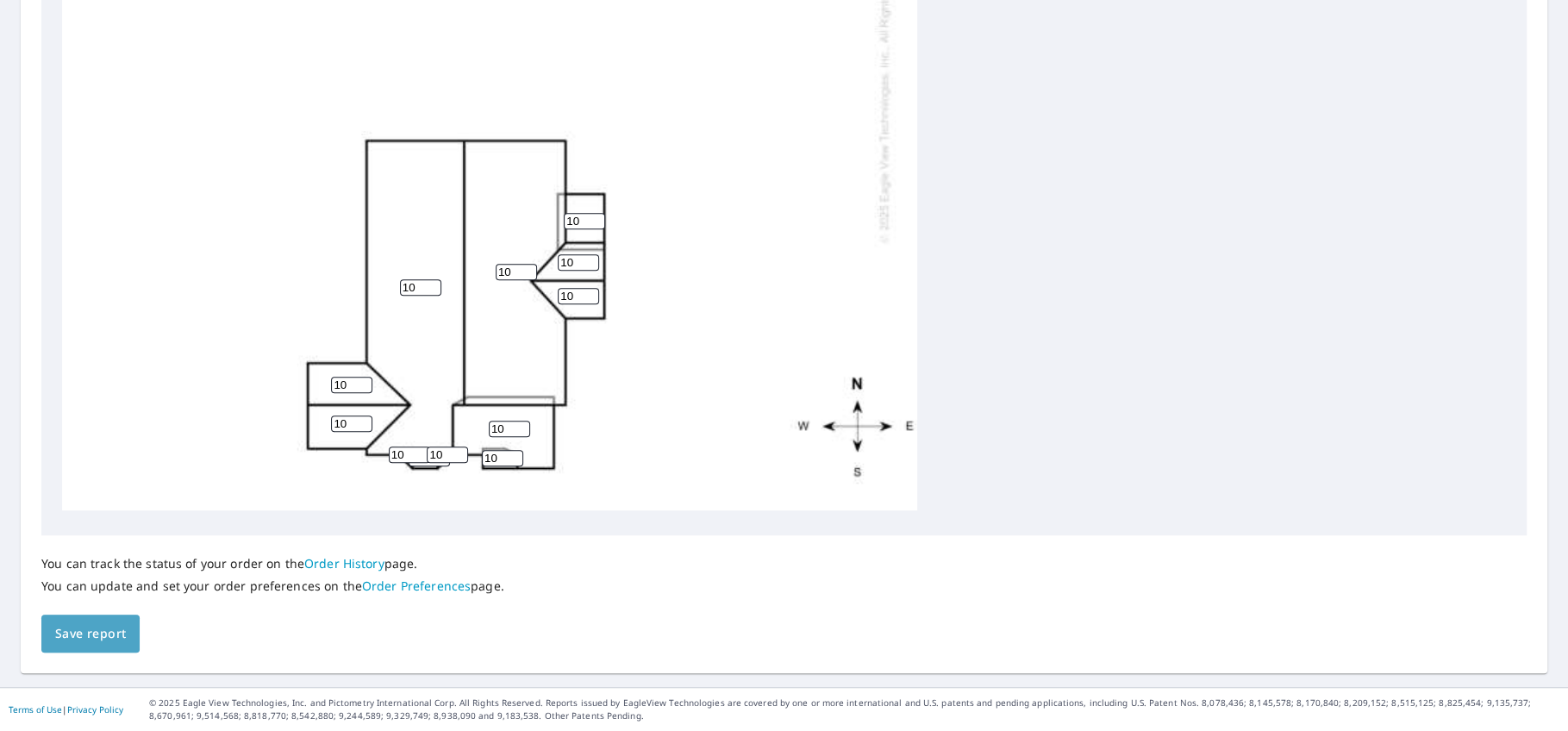 click on "Save report" at bounding box center [91, 634] 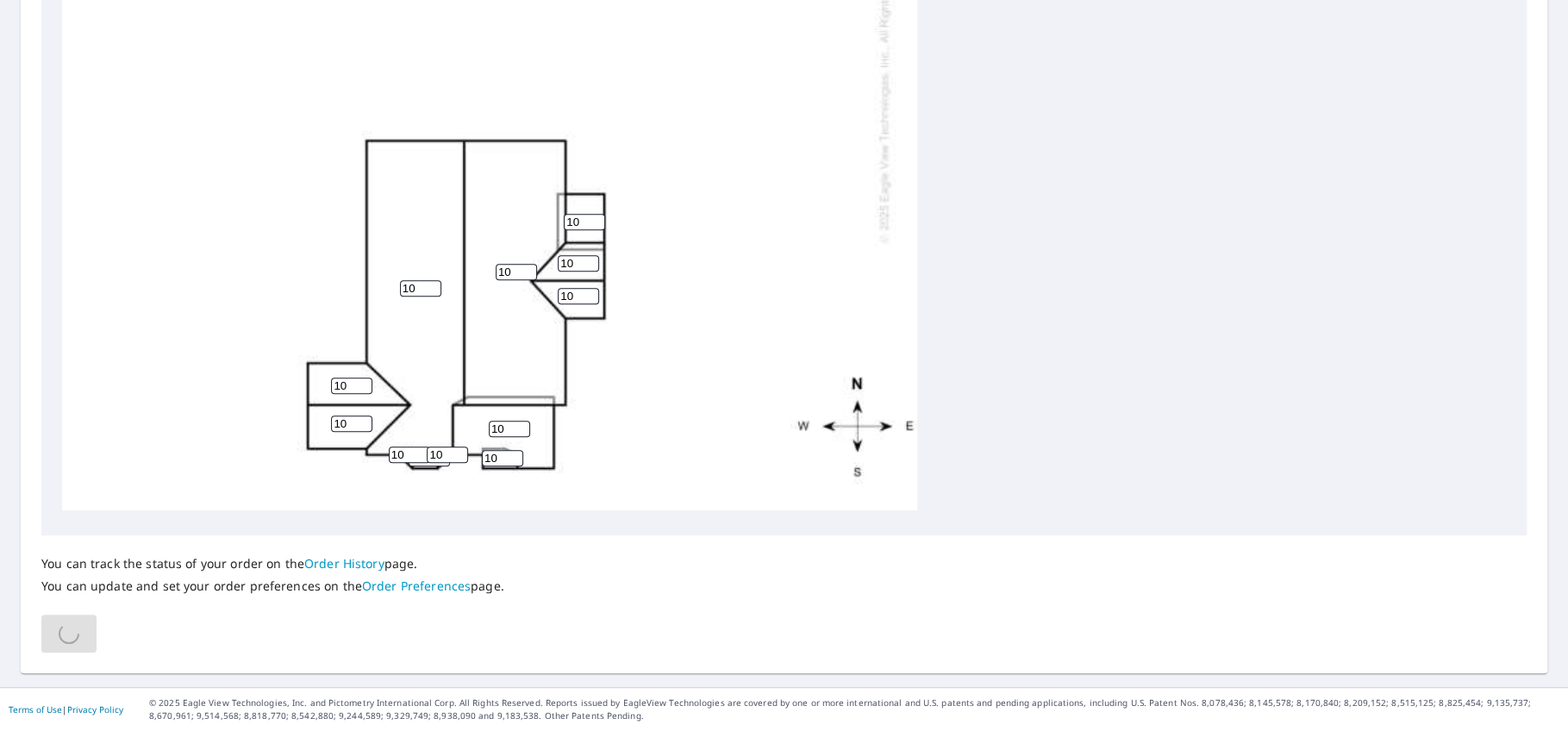 scroll, scrollTop: 0, scrollLeft: 0, axis: both 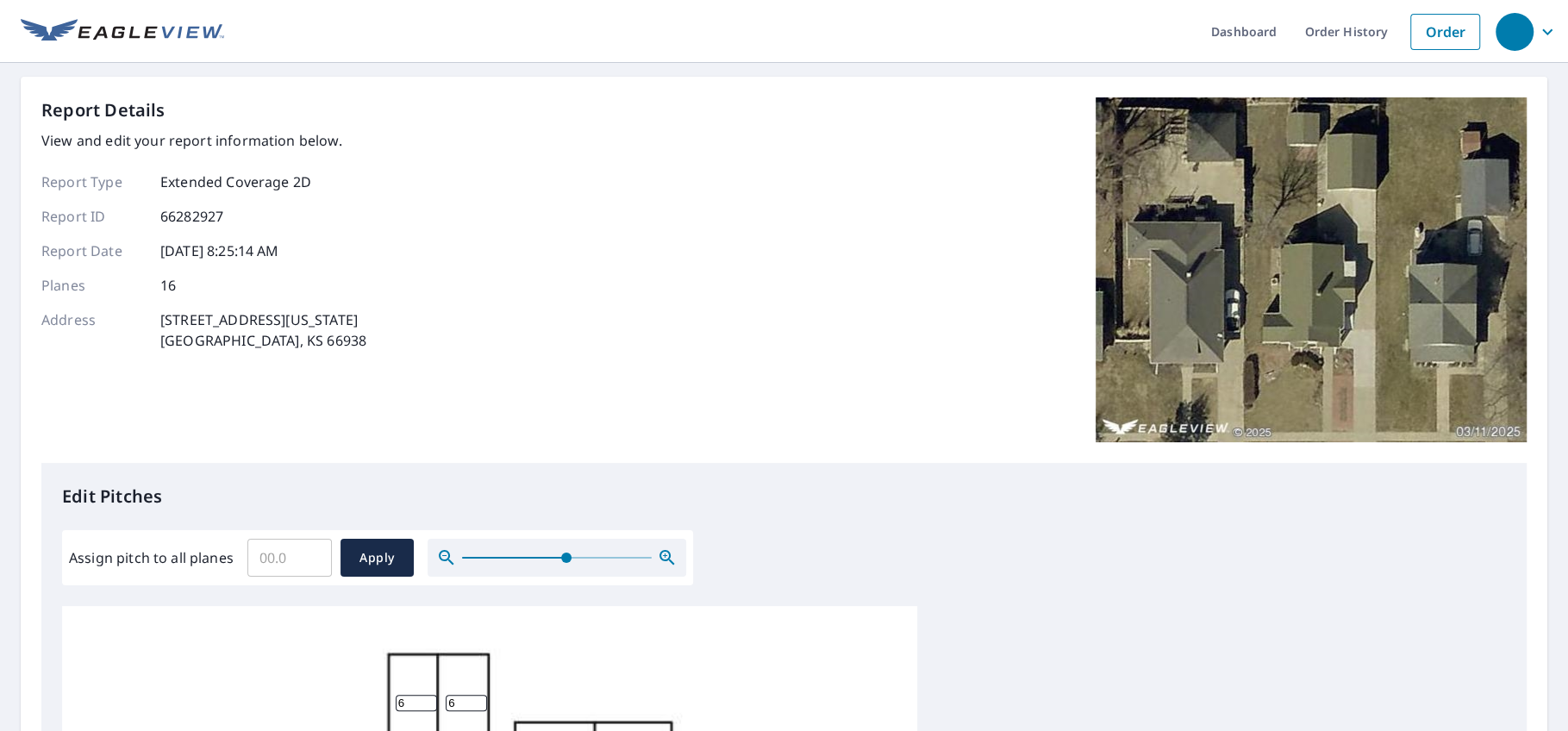 click on "Report Details View and edit your report information below. Report Type Extended Coverage 2D Report ID 66282927 Report Date [DATE] 8:25:14 AM Planes 16 Address [STREET_ADDRESS][US_STATE][PERSON_NAME]" at bounding box center (784, 280) 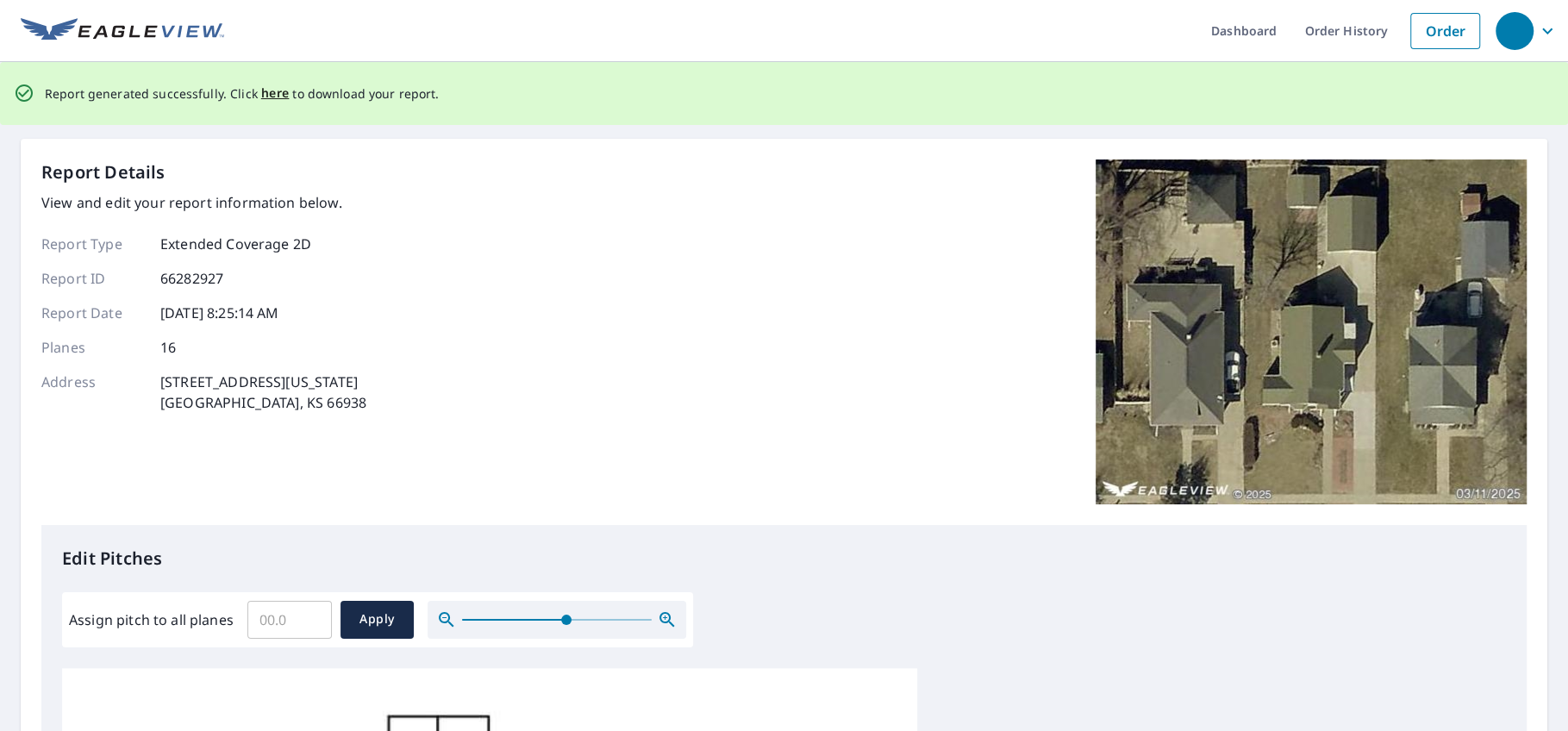 scroll, scrollTop: 0, scrollLeft: 0, axis: both 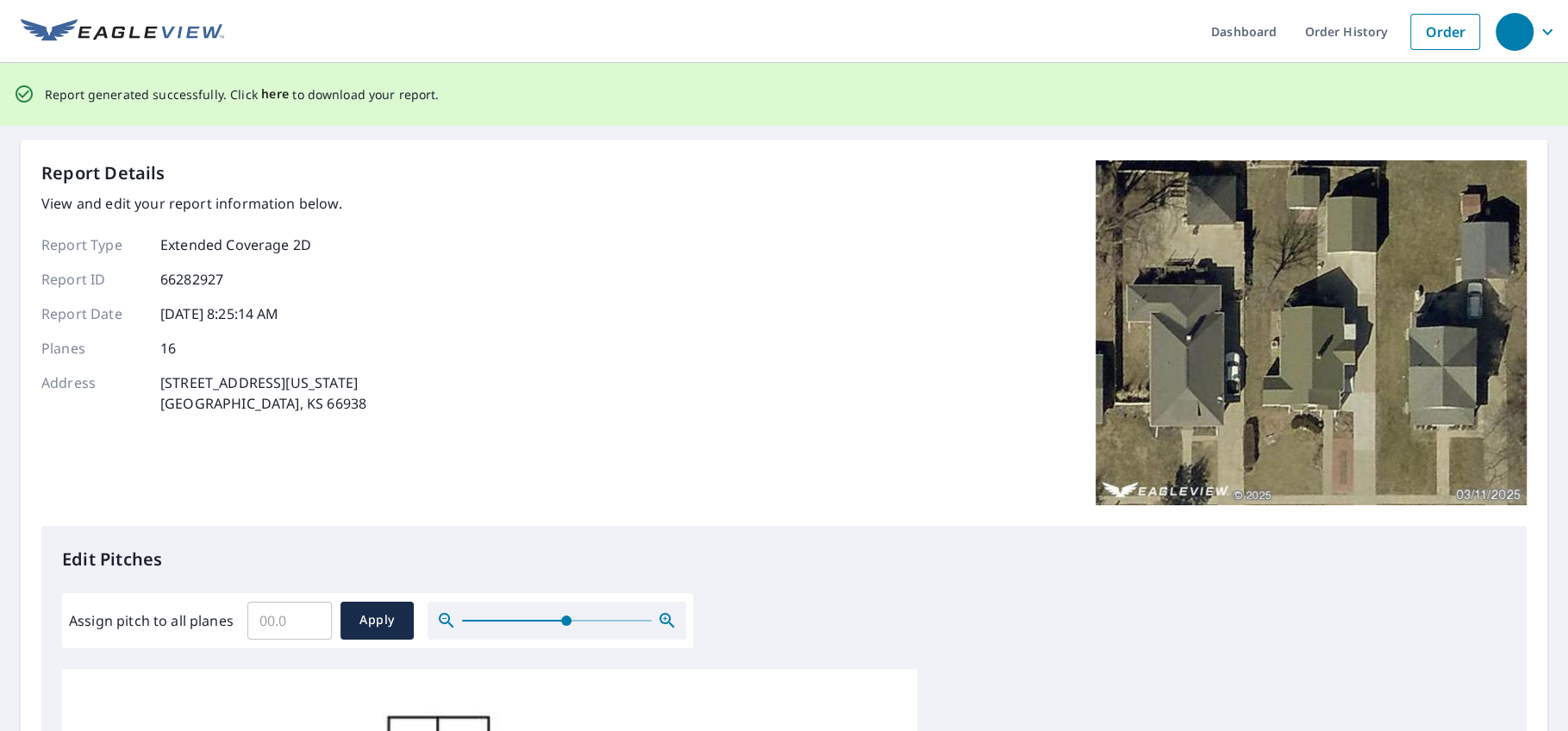 click on "here" at bounding box center [275, 94] 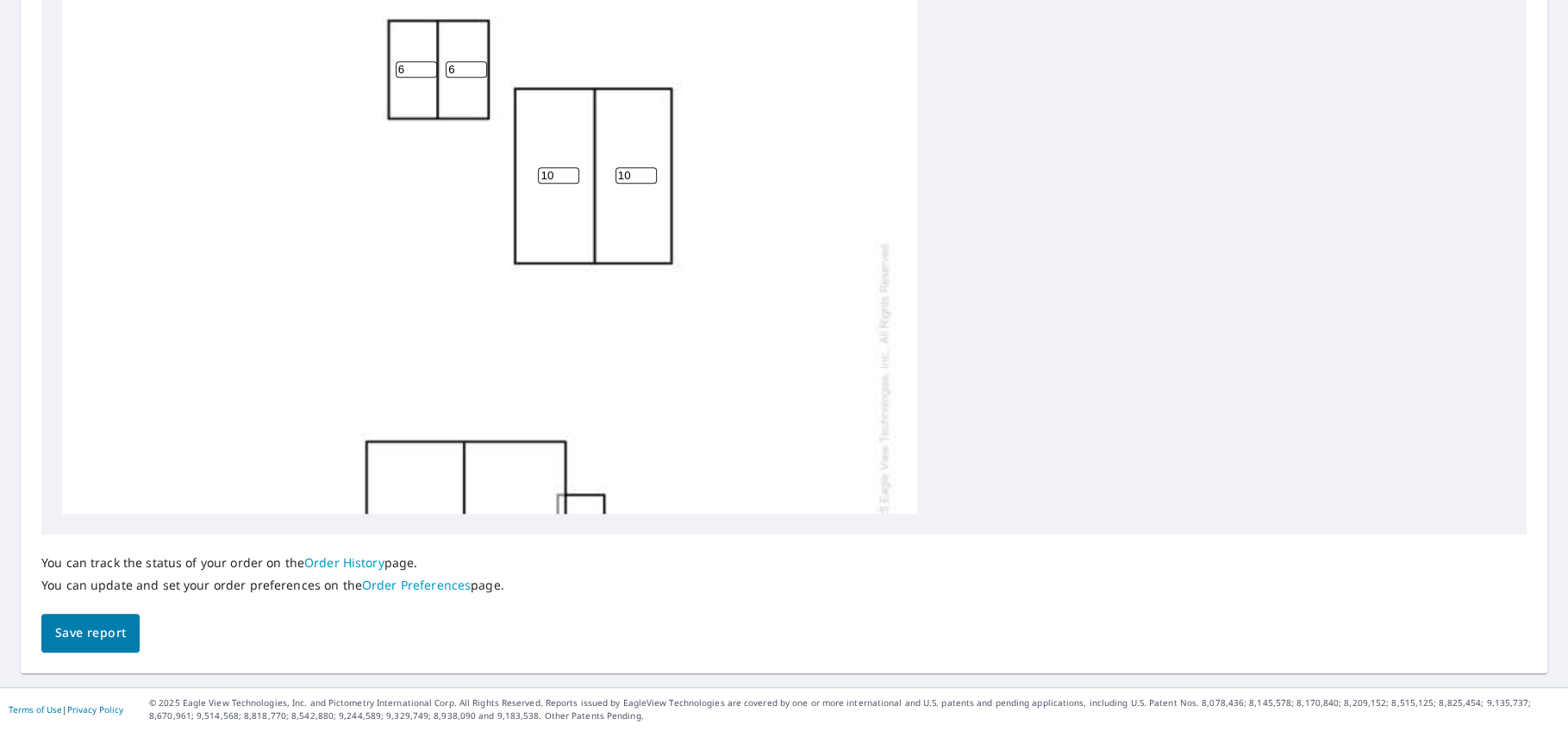scroll, scrollTop: 674, scrollLeft: 0, axis: vertical 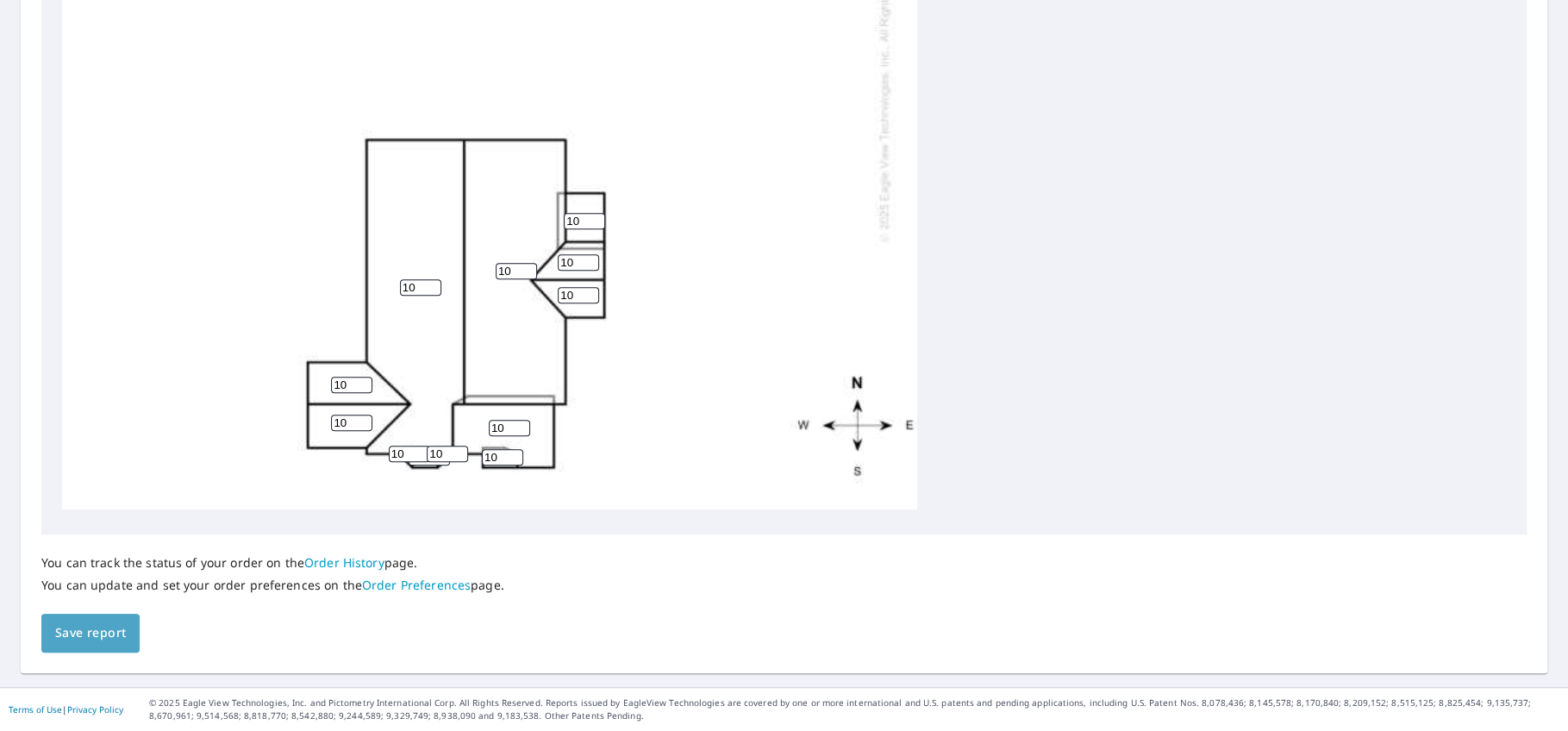 click on "Save report" at bounding box center (91, 633) 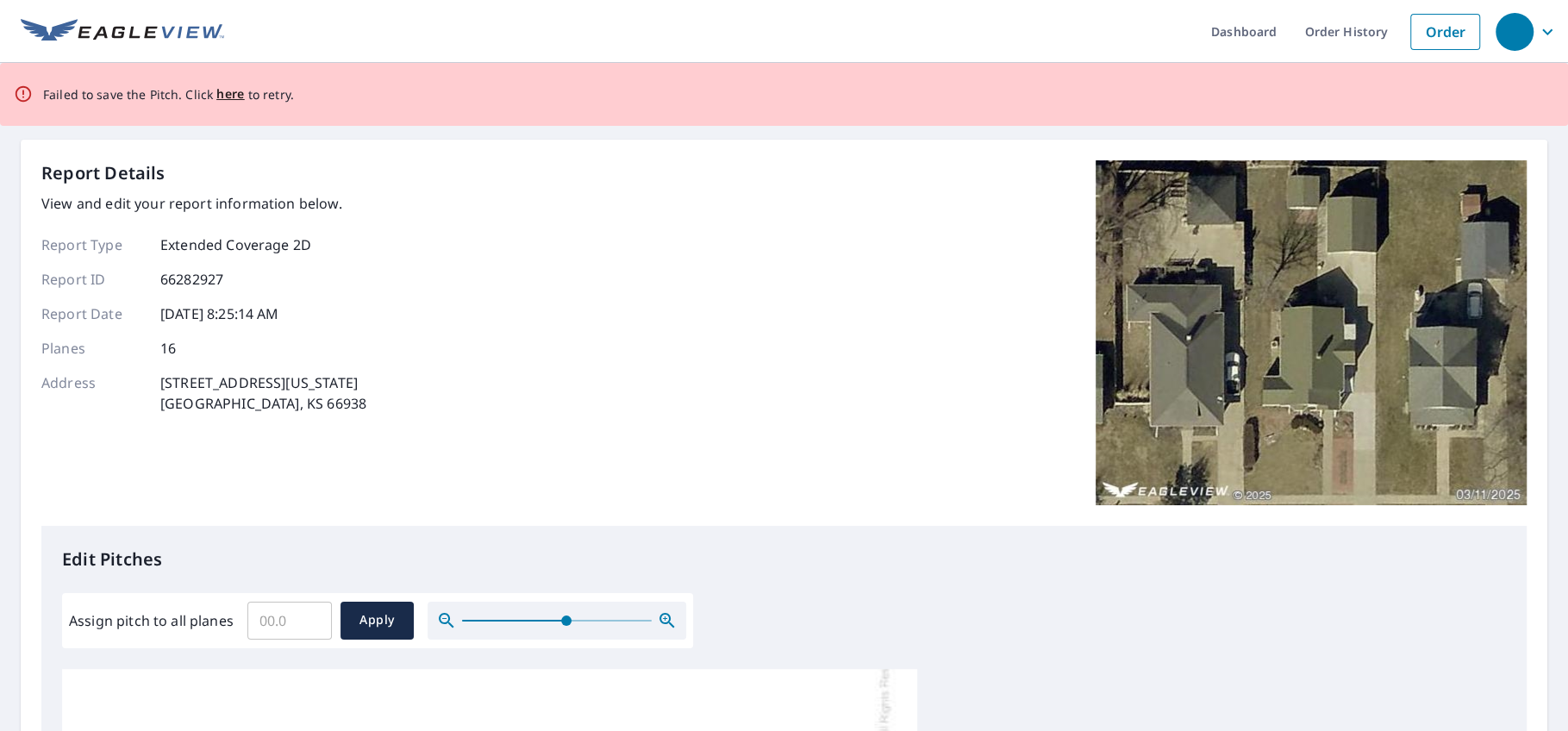 scroll, scrollTop: 402, scrollLeft: 0, axis: vertical 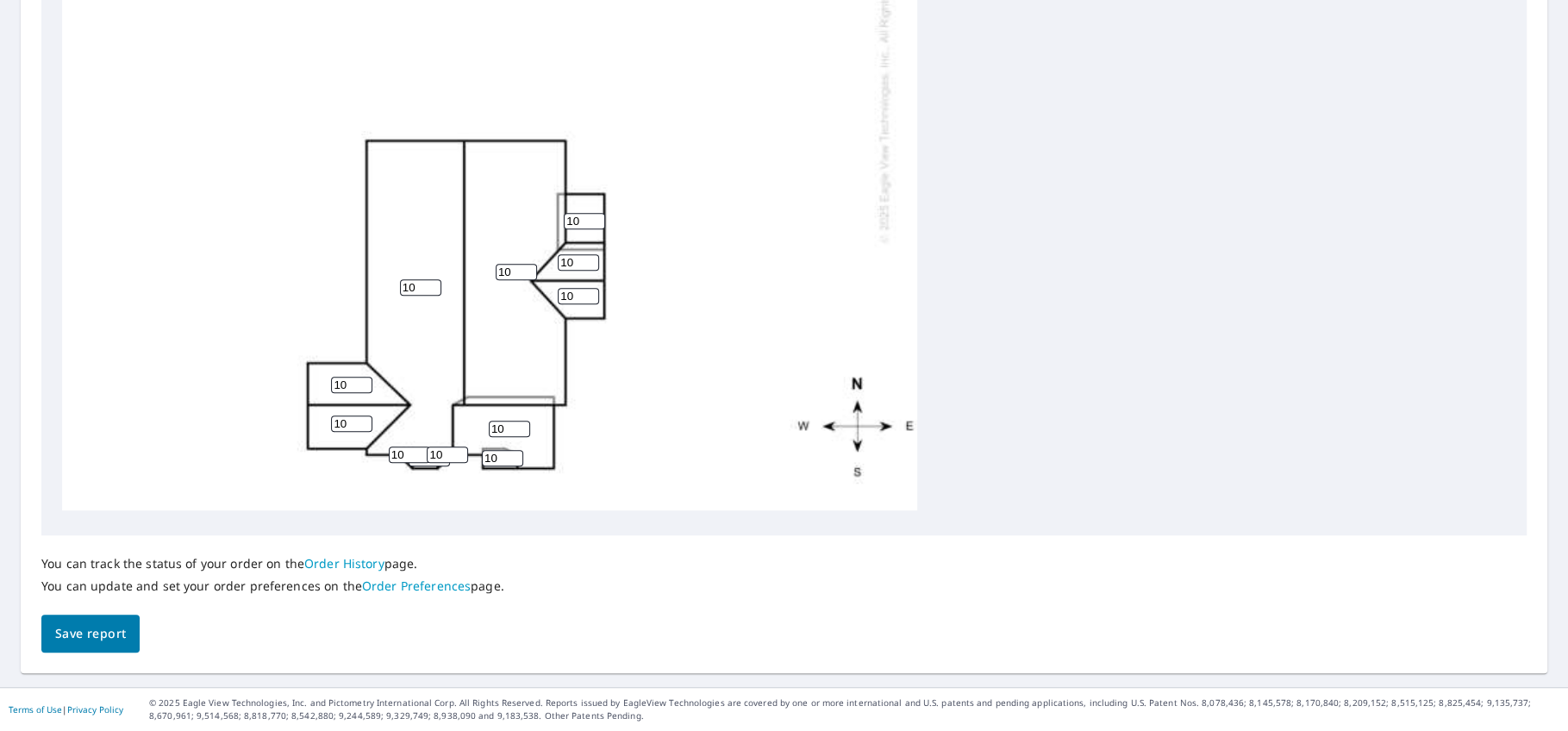 click on "10" at bounding box center (352, 423) 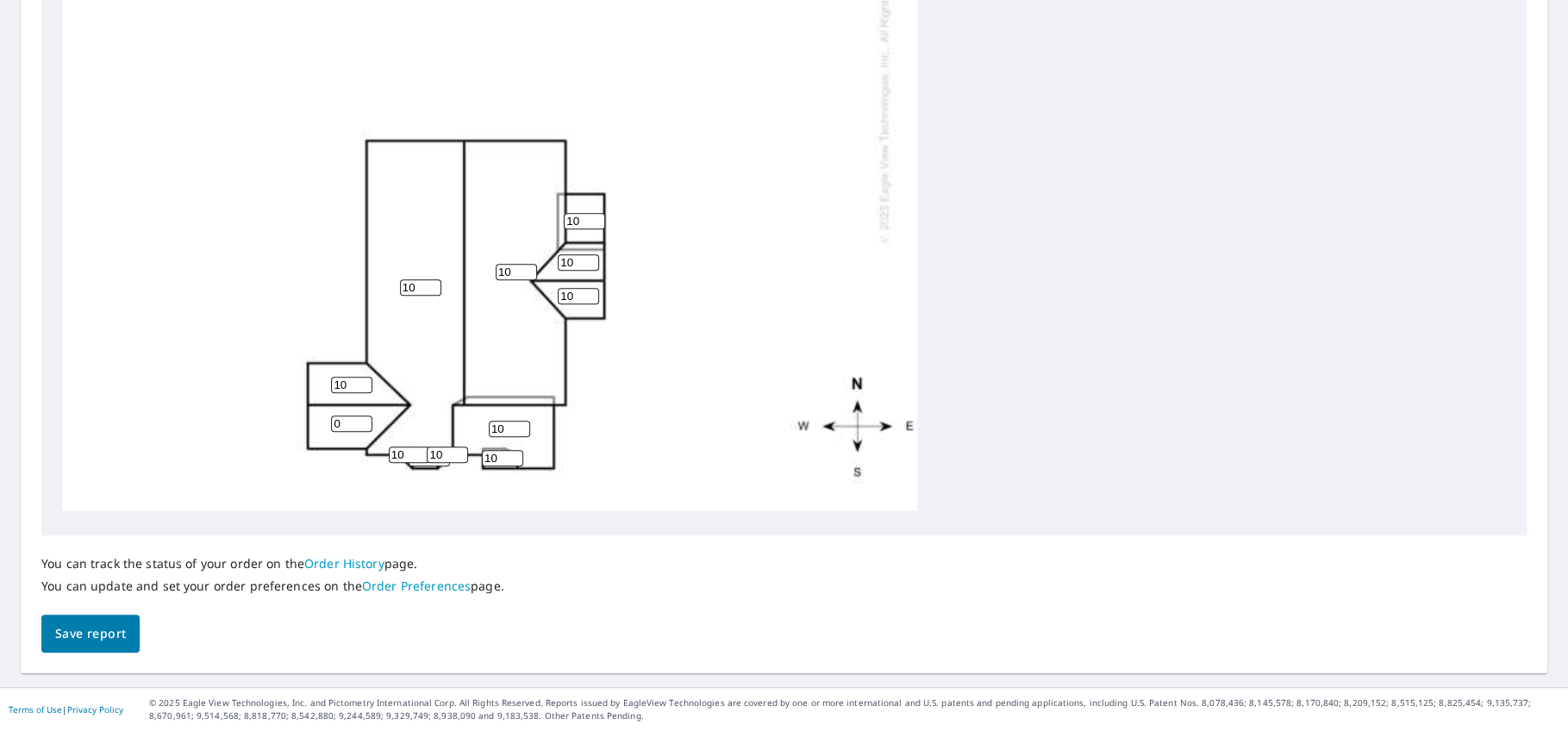type on "10" 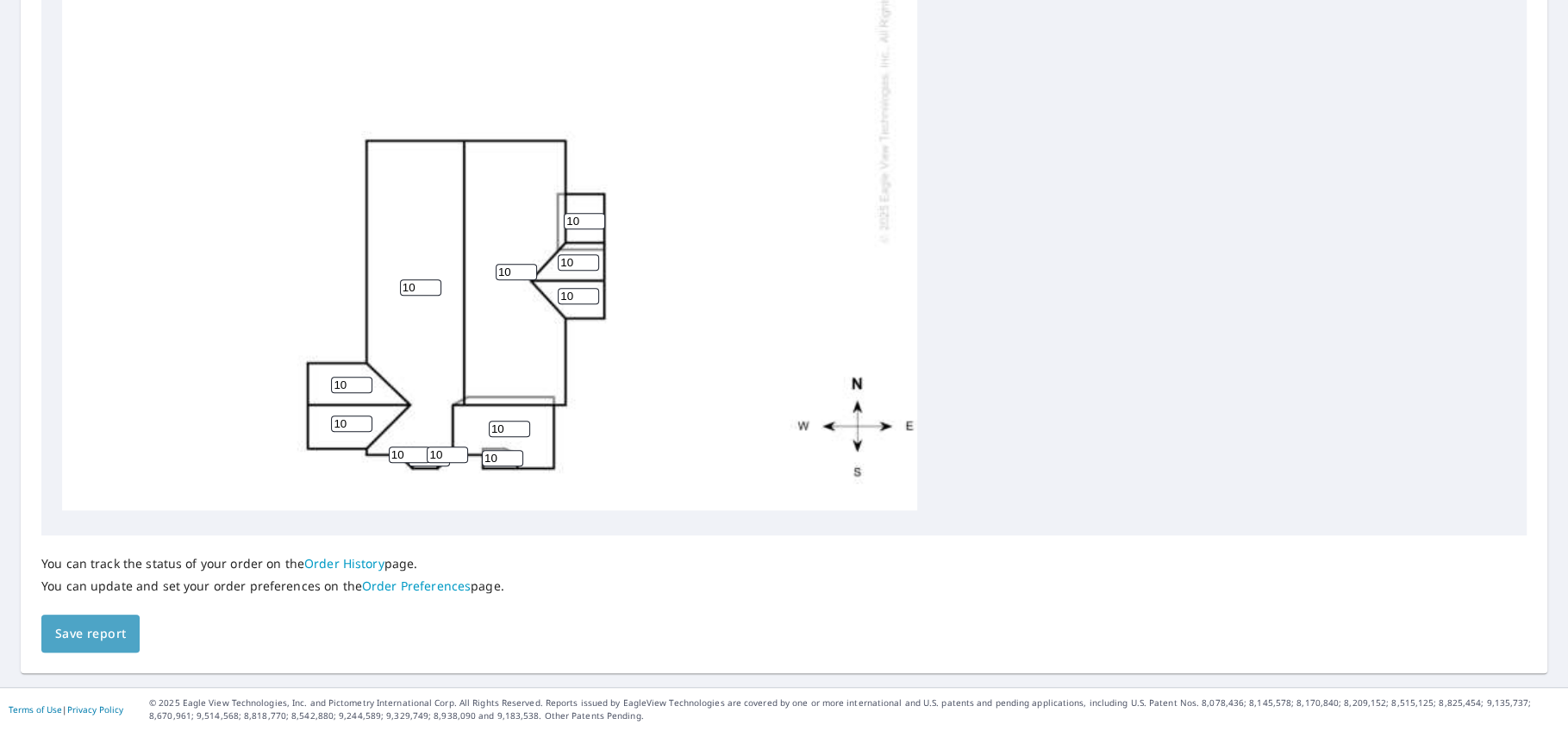 click on "Save report" at bounding box center [91, 634] 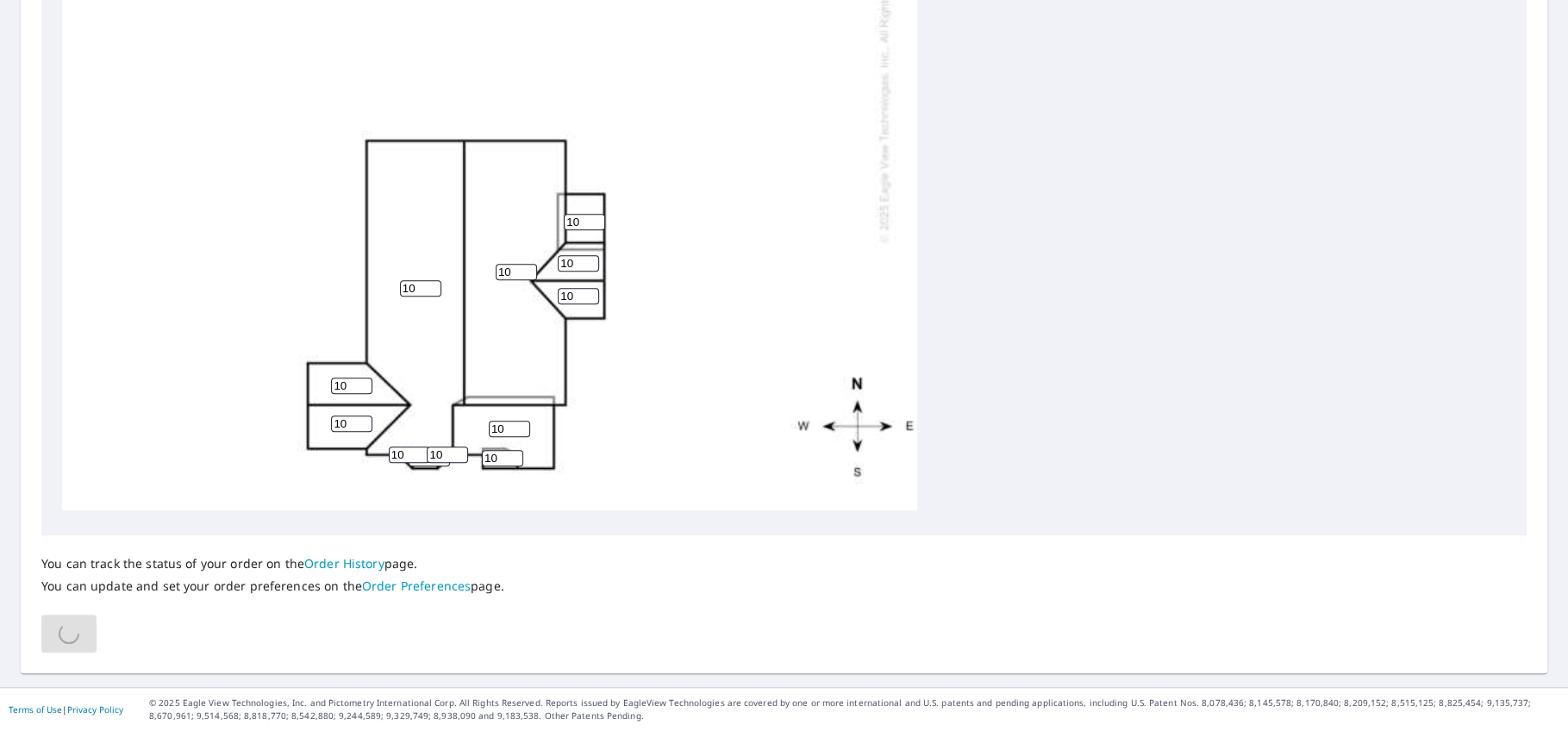 scroll, scrollTop: 0, scrollLeft: 0, axis: both 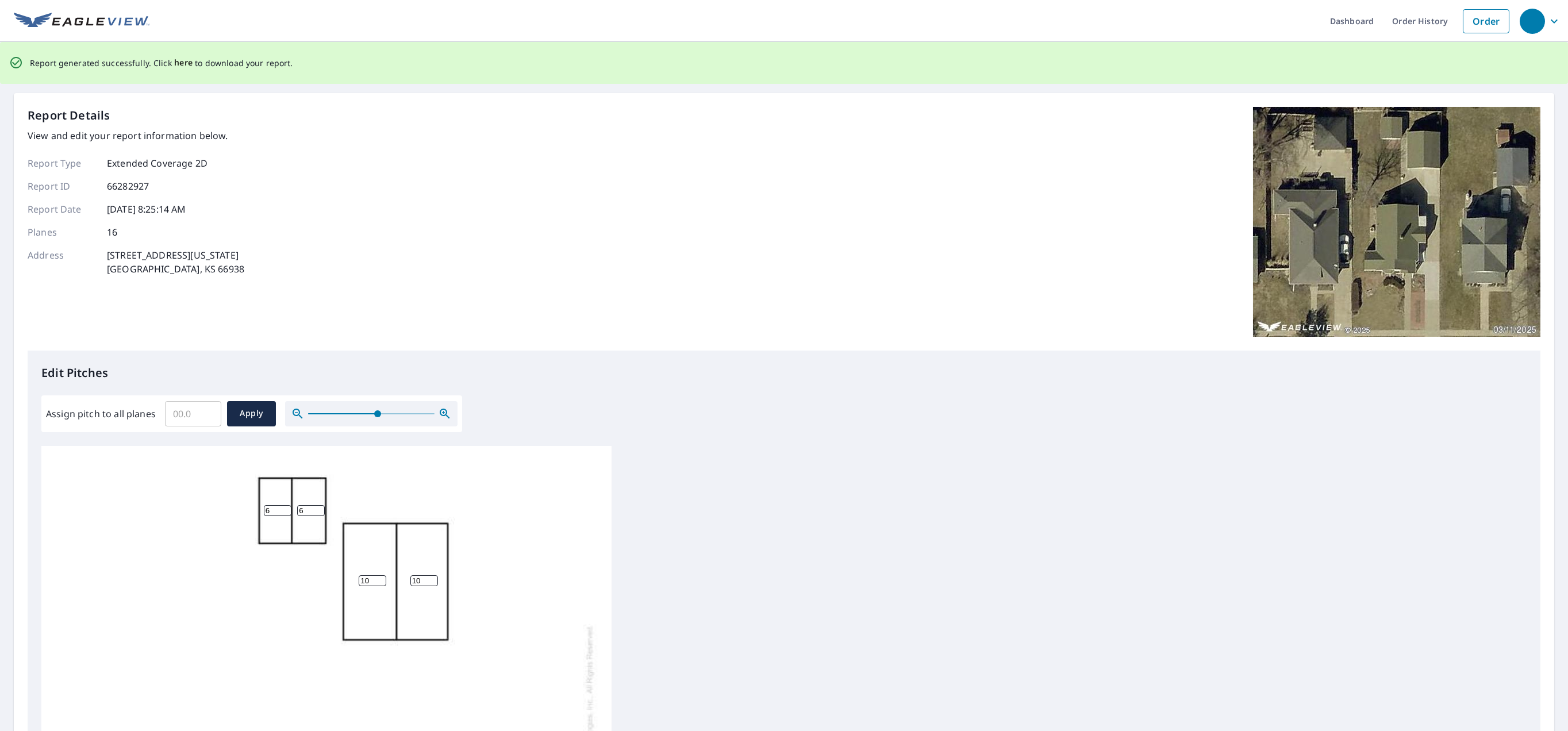 click on "here" at bounding box center [183, 63] 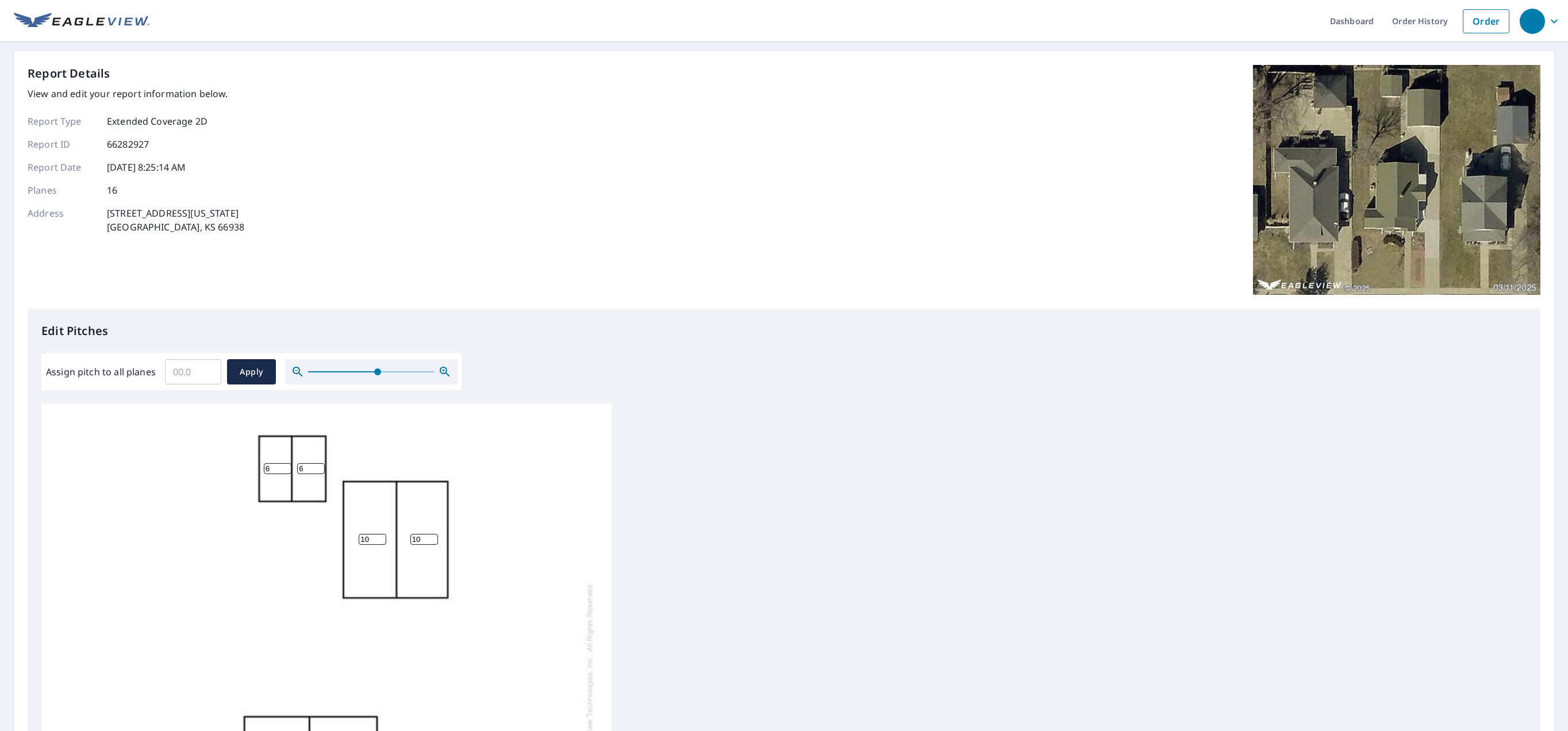 click on "Report Details View and edit your report information below. Report Type Extended Coverage 2D Report ID 66282927 Report Date [DATE] 8:25:14 AM Planes 16 Address [STREET_ADDRESS][US_STATE][PERSON_NAME]" at bounding box center [784, 187] 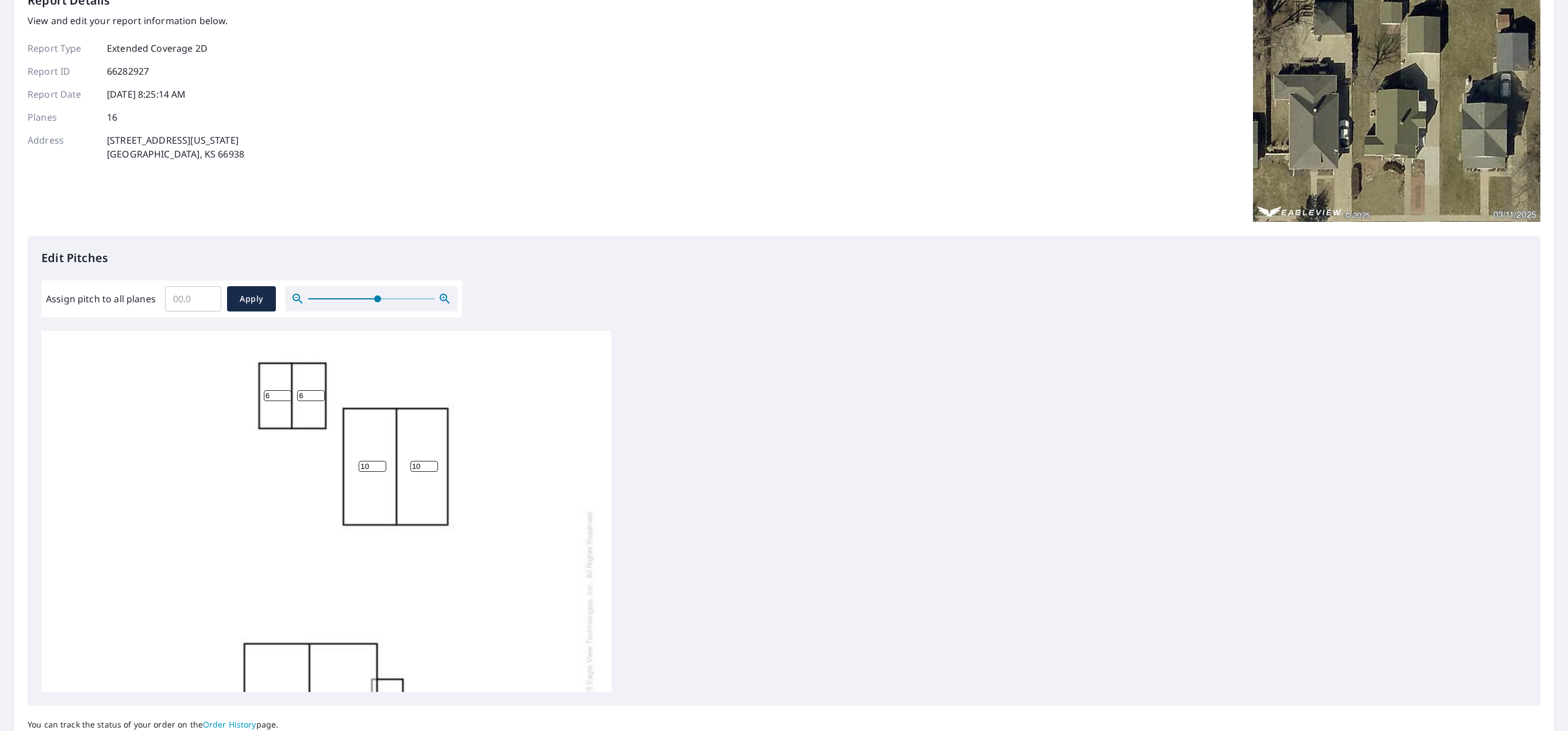 scroll, scrollTop: 193, scrollLeft: 0, axis: vertical 